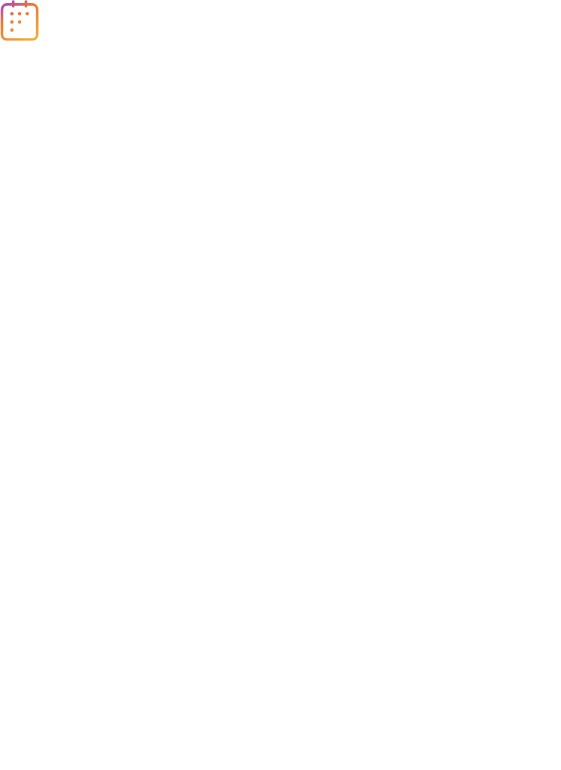 scroll, scrollTop: 0, scrollLeft: 0, axis: both 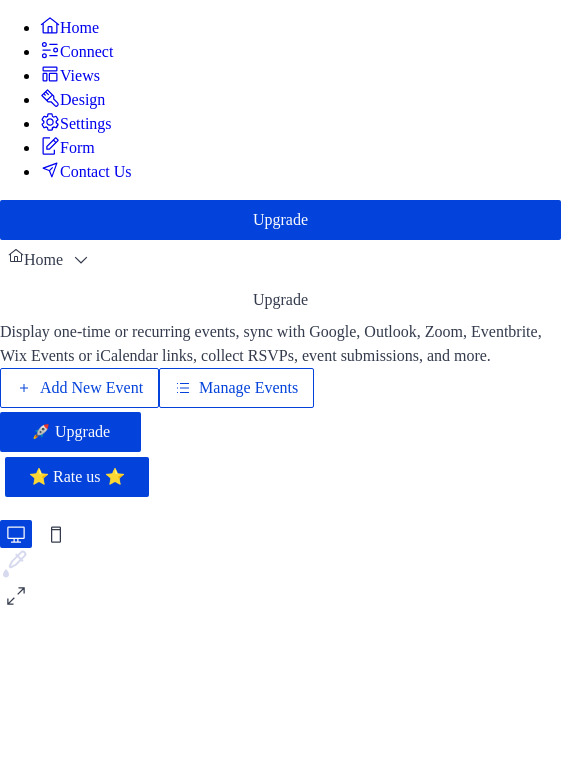 click on "Manage Events" at bounding box center [248, 388] 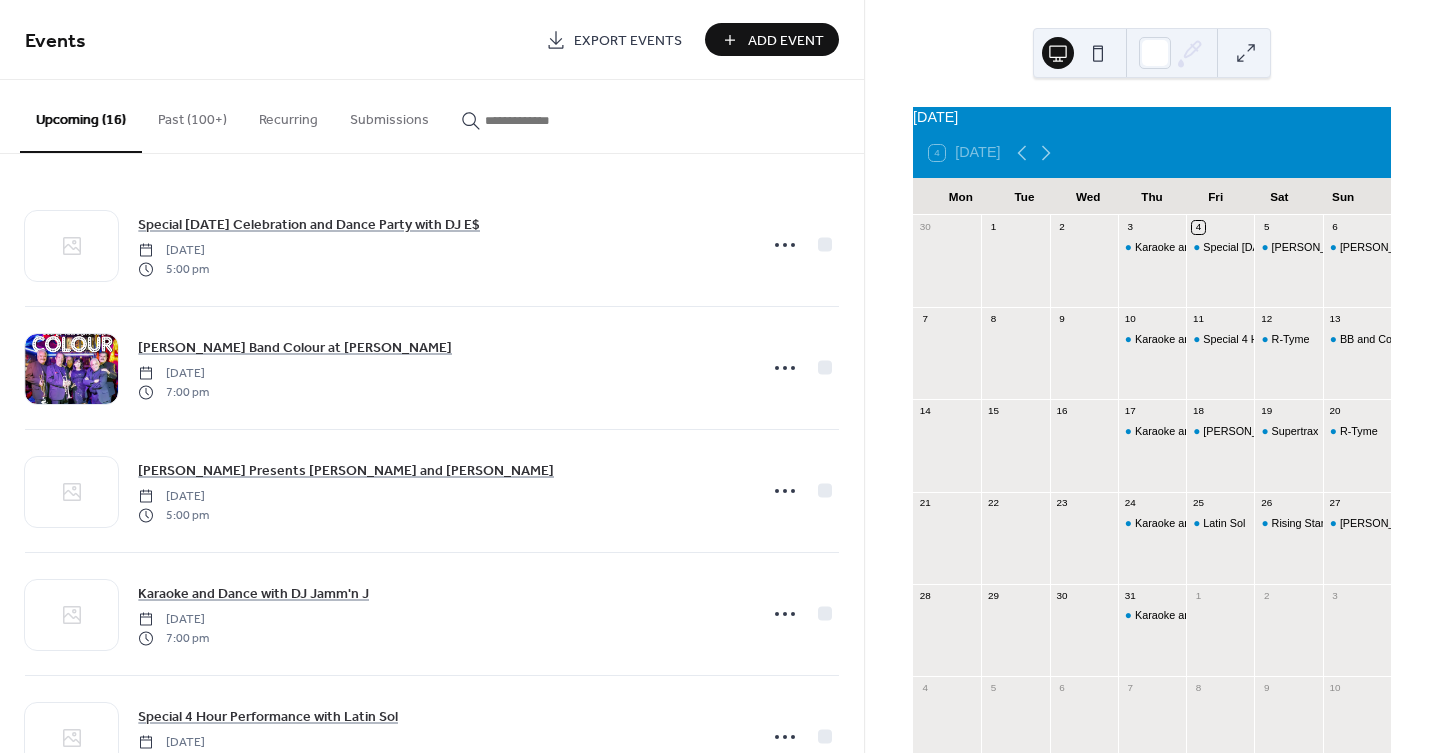 scroll, scrollTop: 0, scrollLeft: 0, axis: both 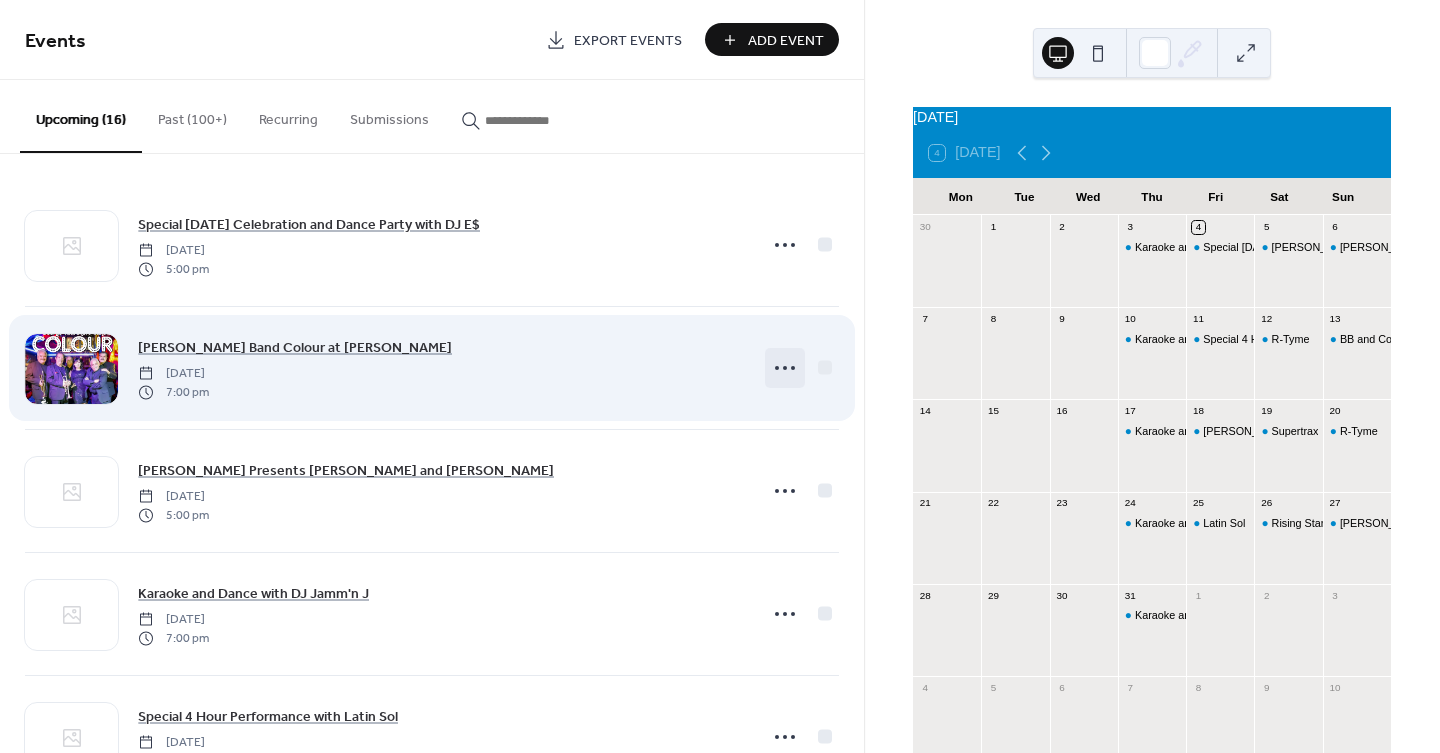 click 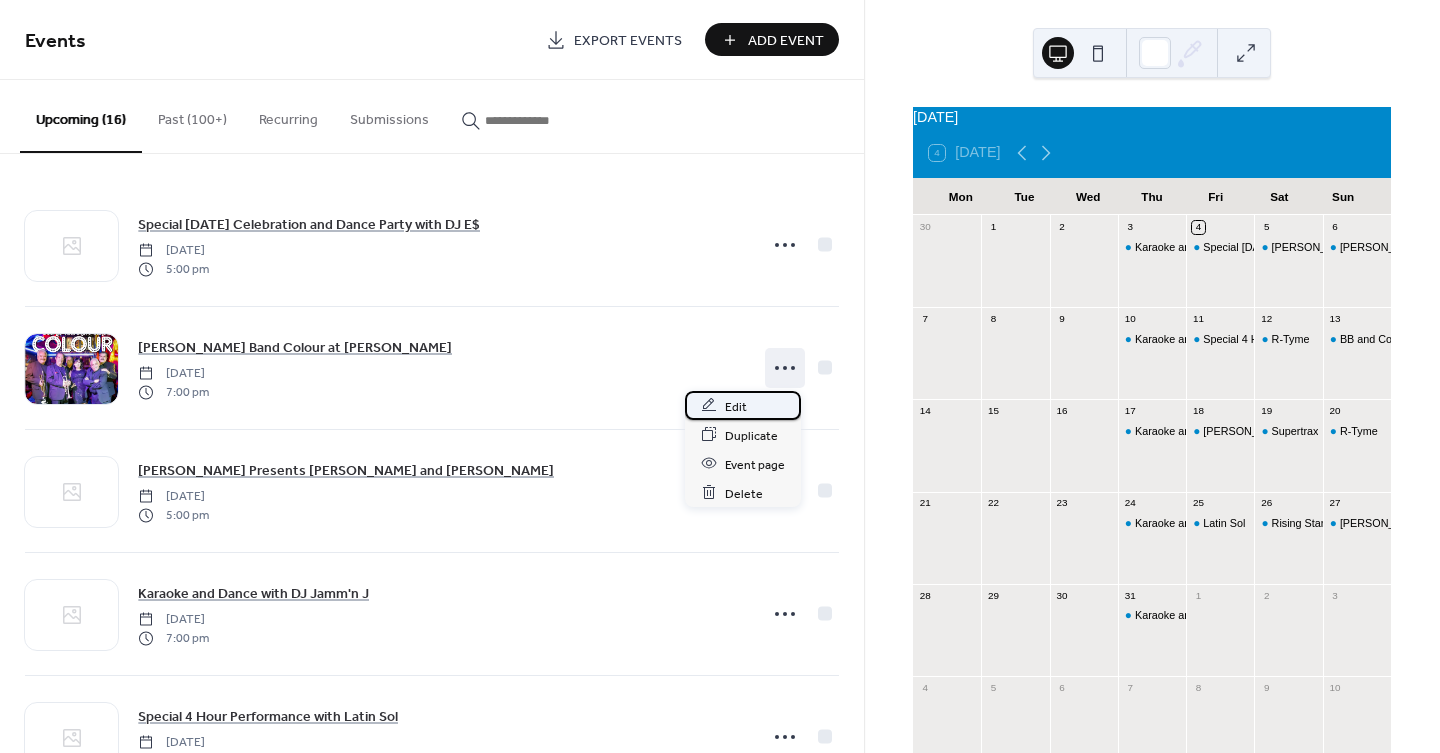 click on "Edit" at bounding box center [736, 406] 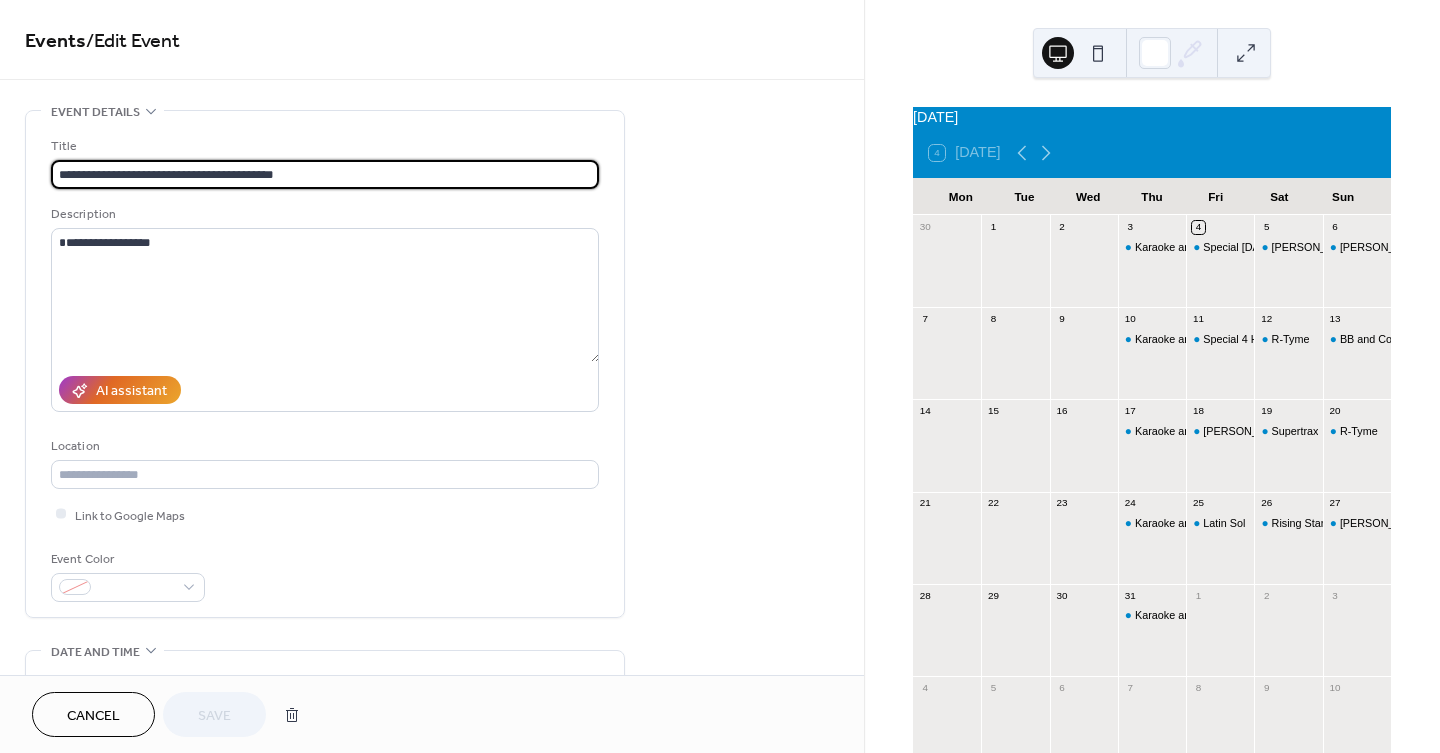 drag, startPoint x: 298, startPoint y: 164, endPoint x: 3, endPoint y: 130, distance: 296.95285 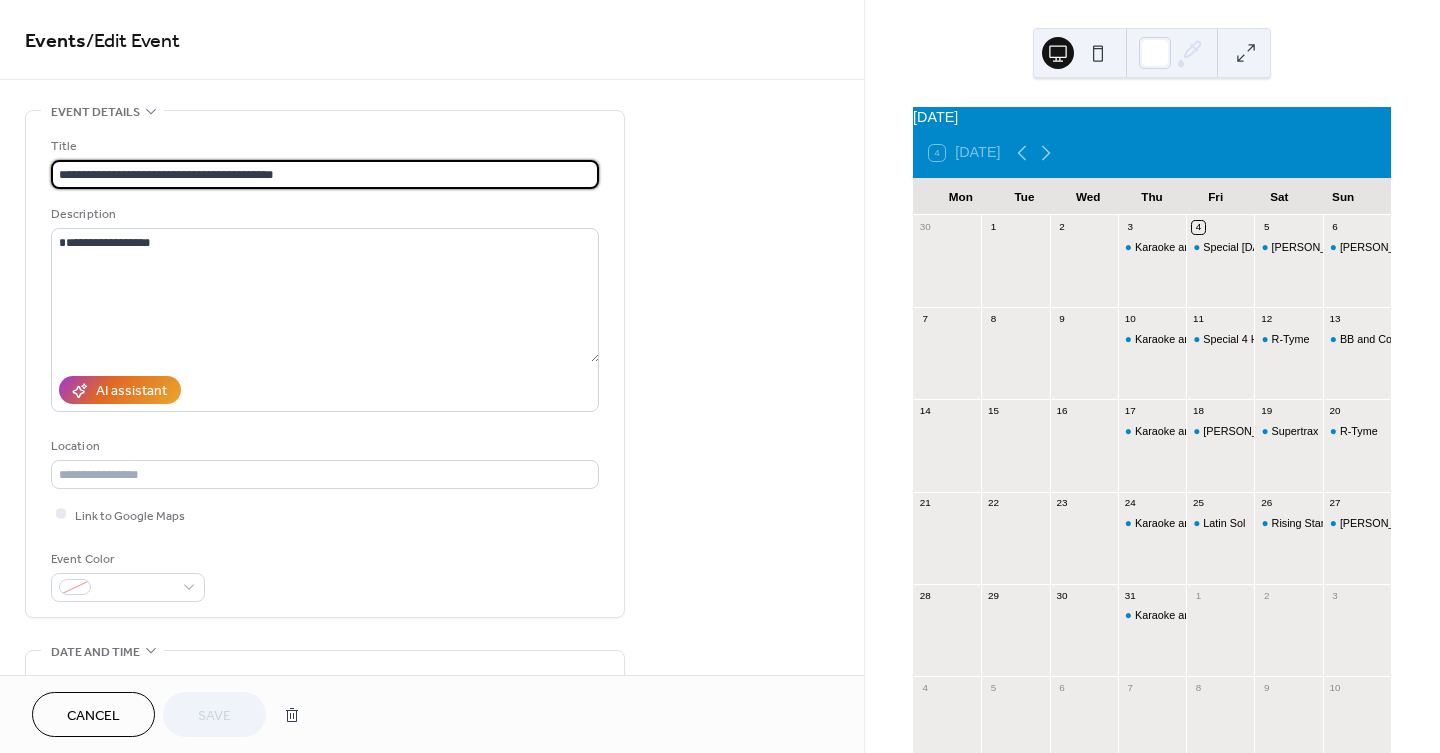 drag, startPoint x: 355, startPoint y: 171, endPoint x: -51, endPoint y: 188, distance: 406.35574 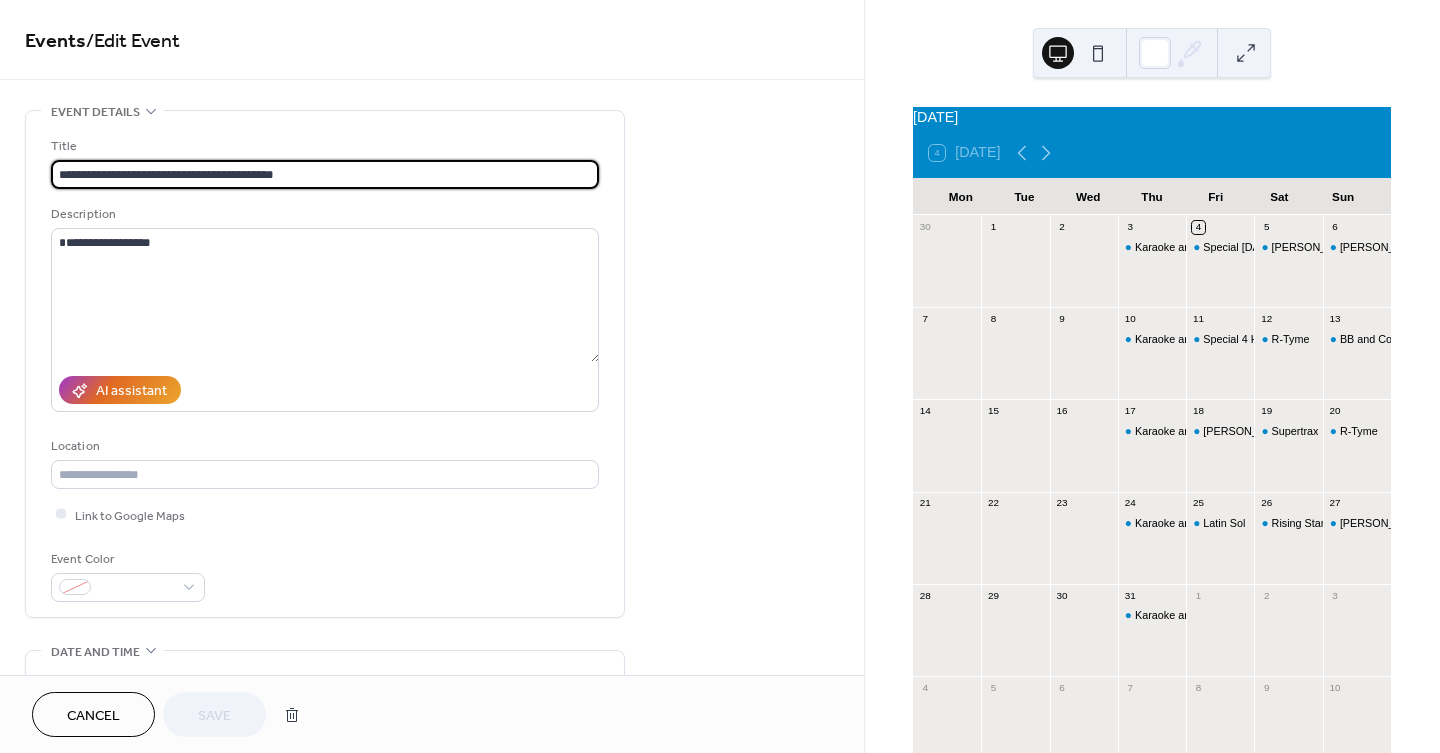 click on "**********" at bounding box center [720, 376] 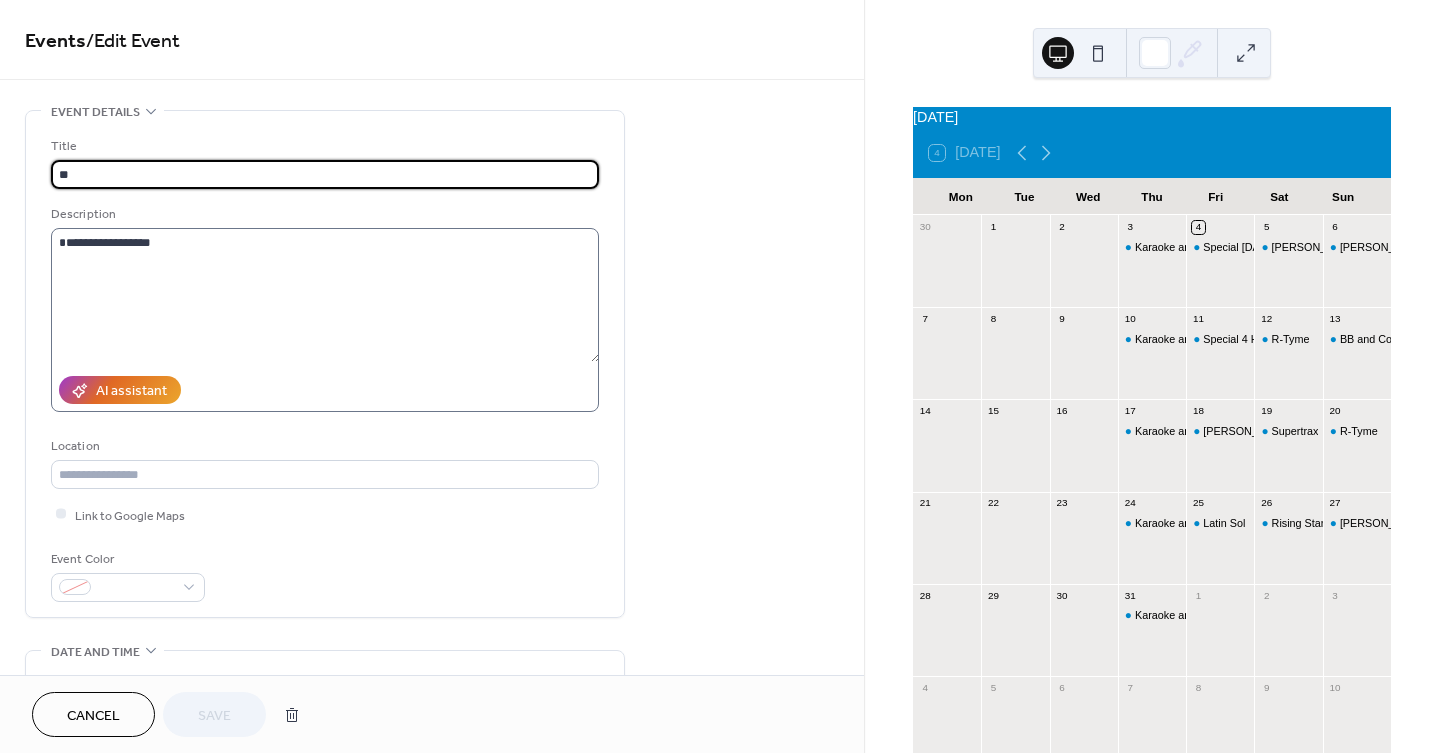 paste on "**********" 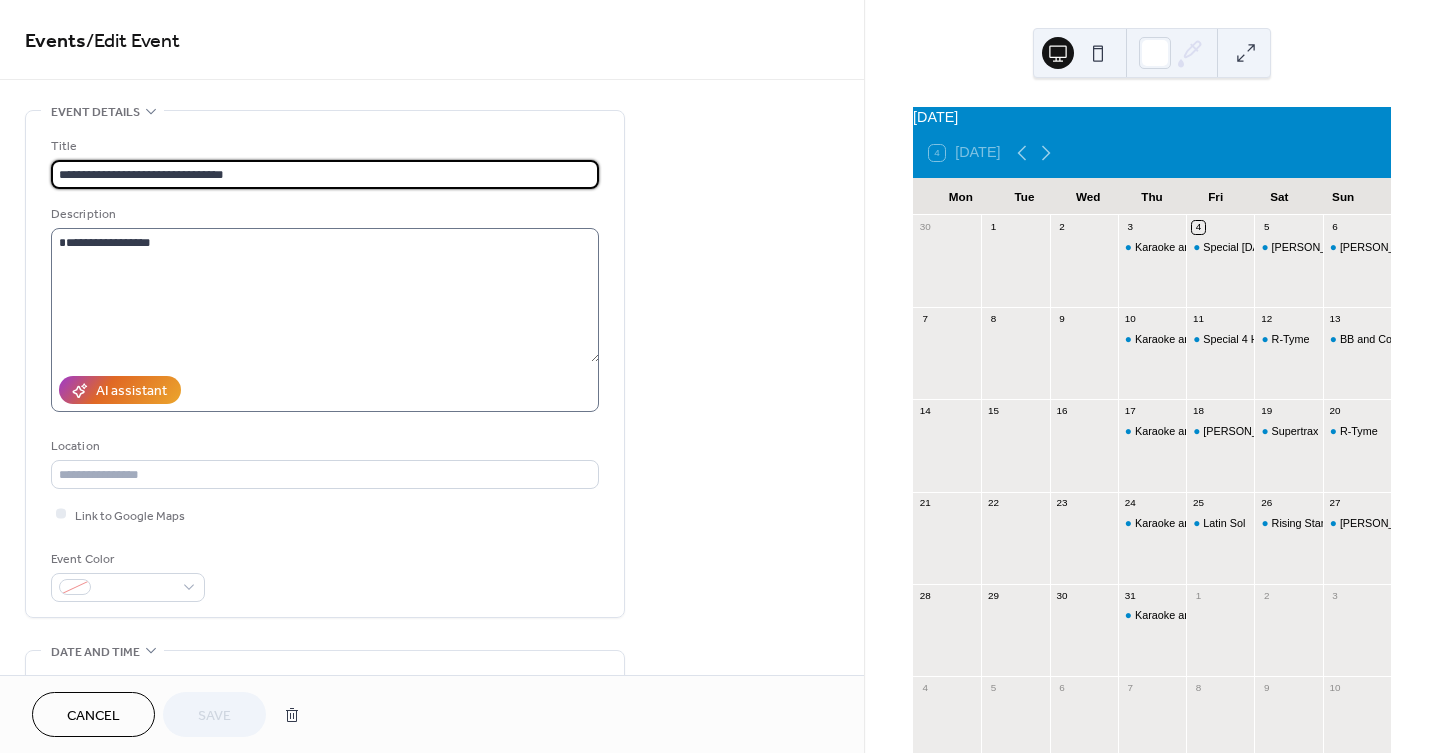 paste on "**********" 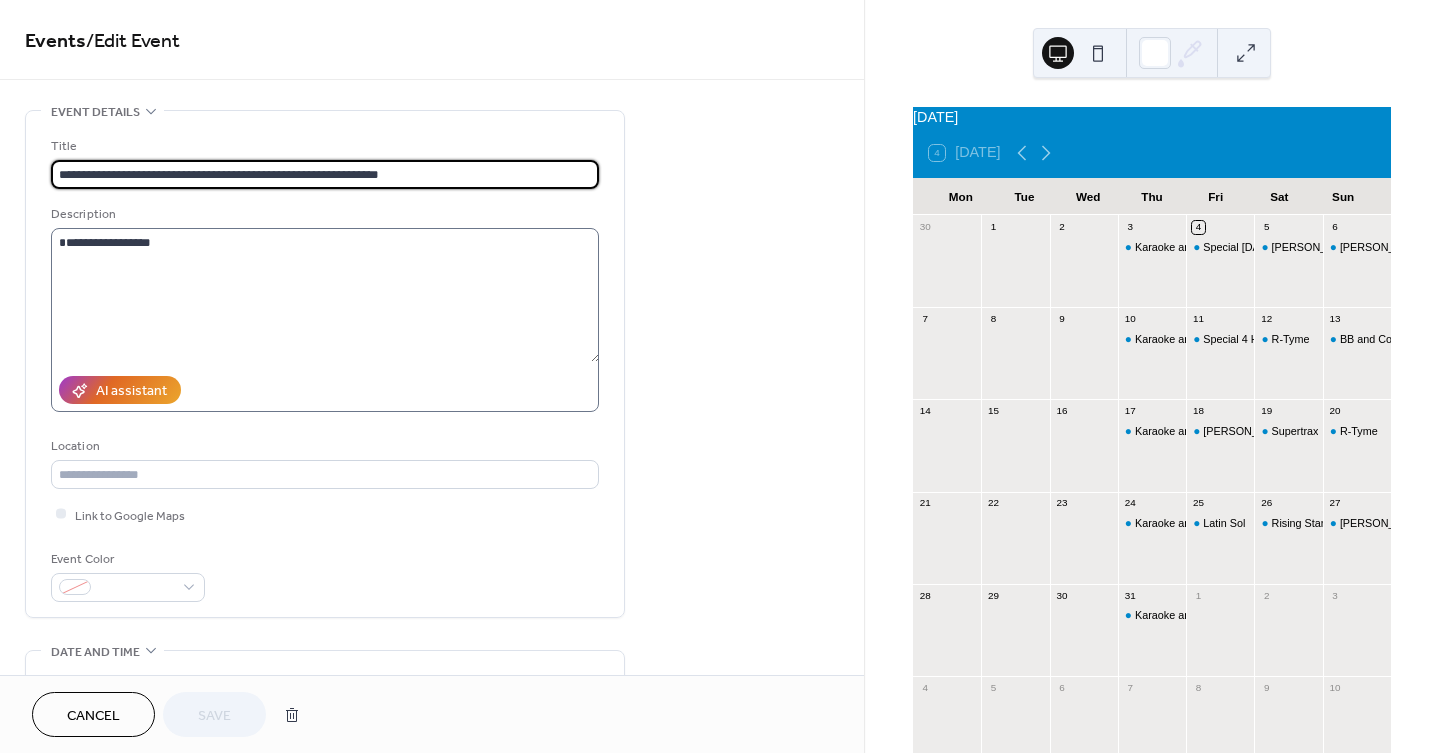 paste on "**********" 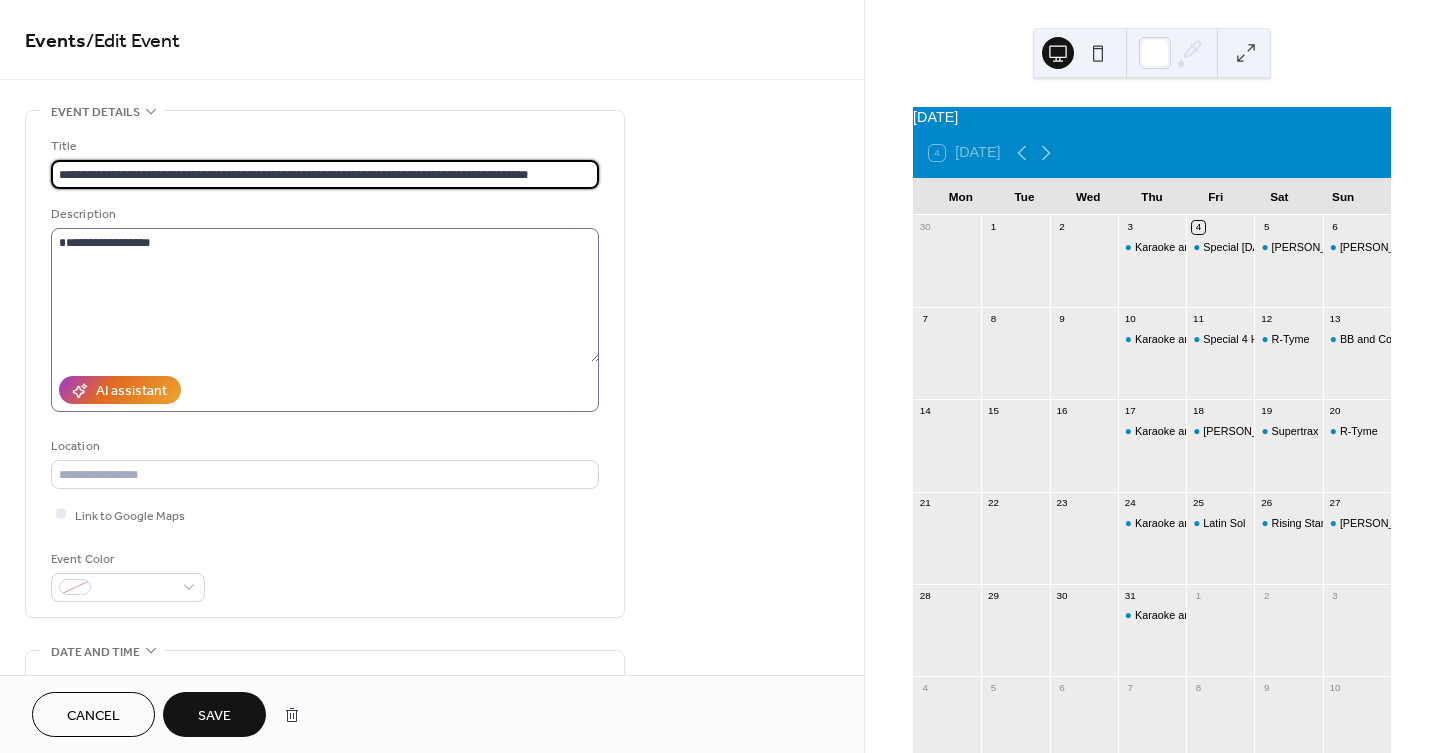 scroll, scrollTop: 0, scrollLeft: 0, axis: both 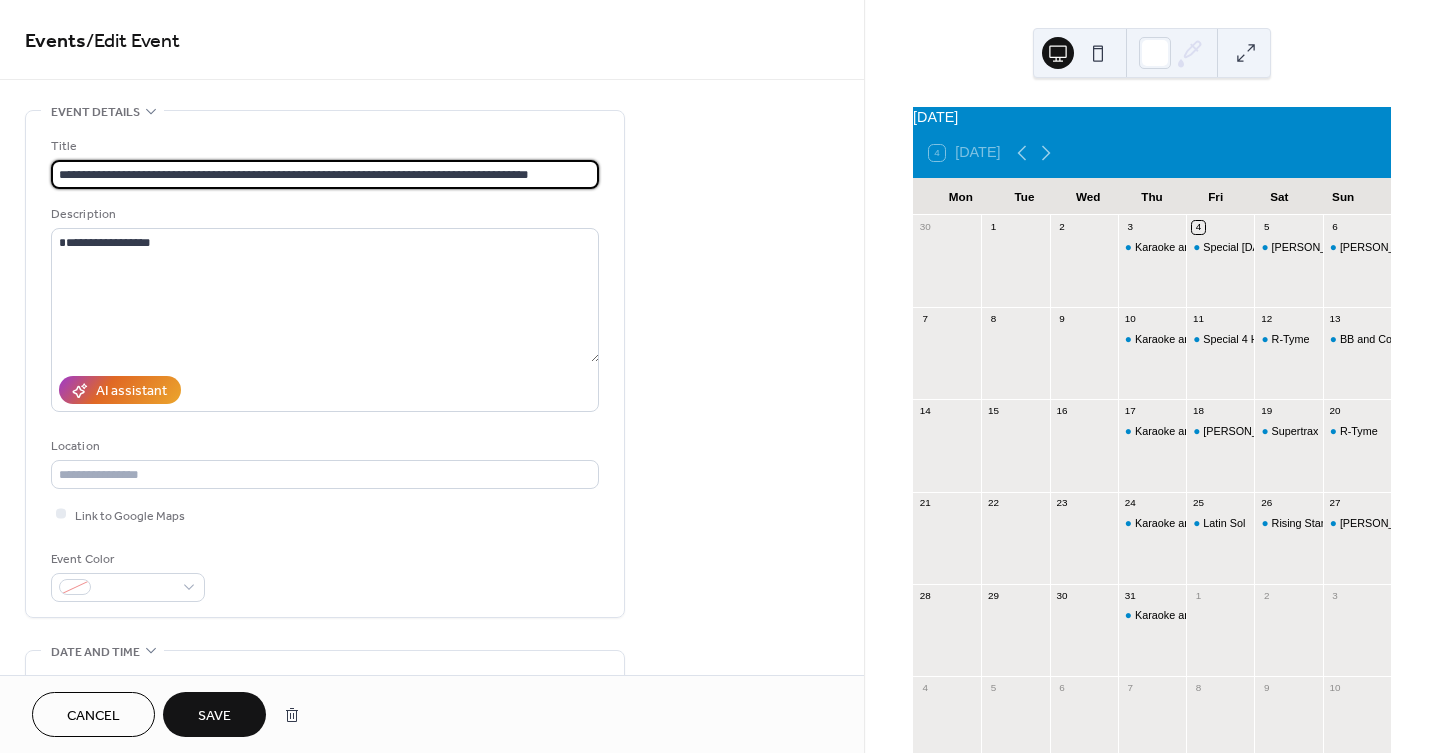 drag, startPoint x: 573, startPoint y: 161, endPoint x: -80, endPoint y: 150, distance: 653.09265 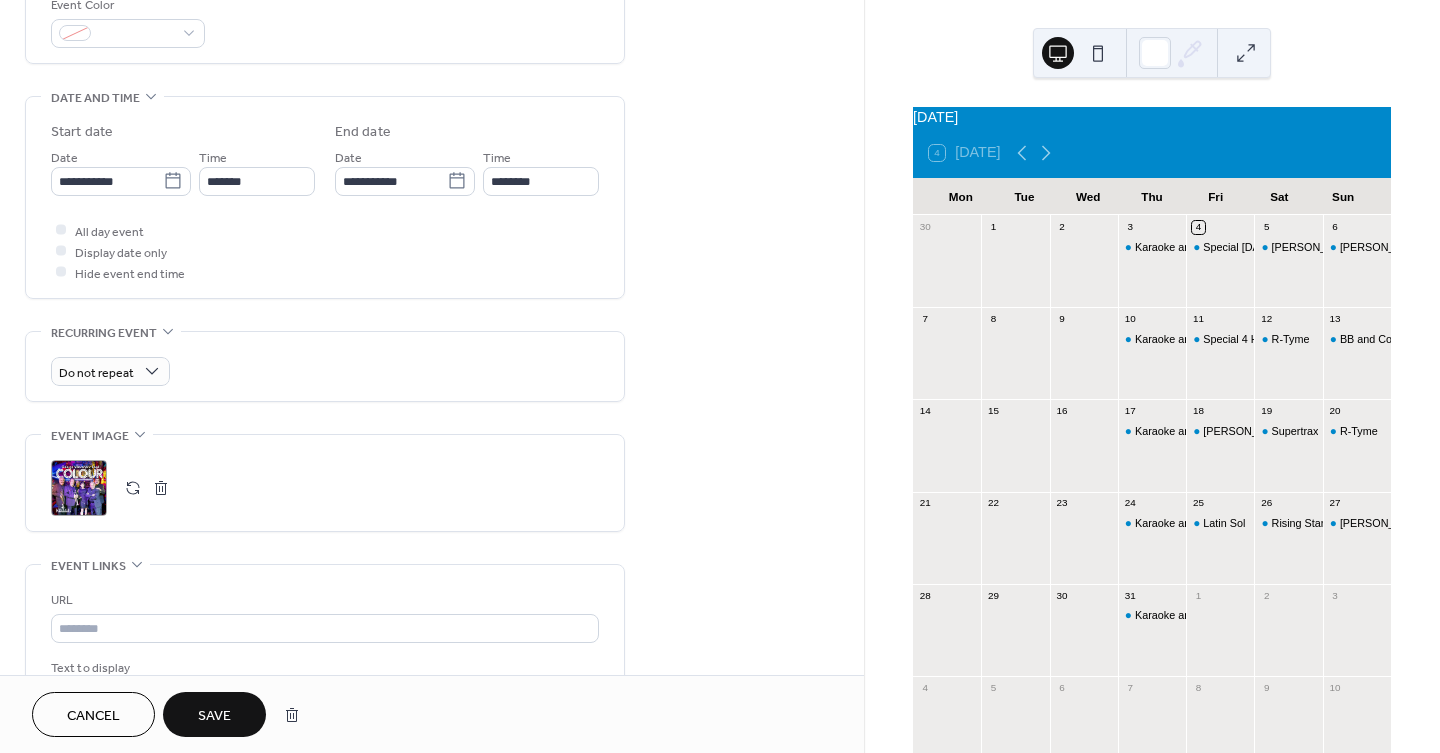 scroll, scrollTop: 555, scrollLeft: 0, axis: vertical 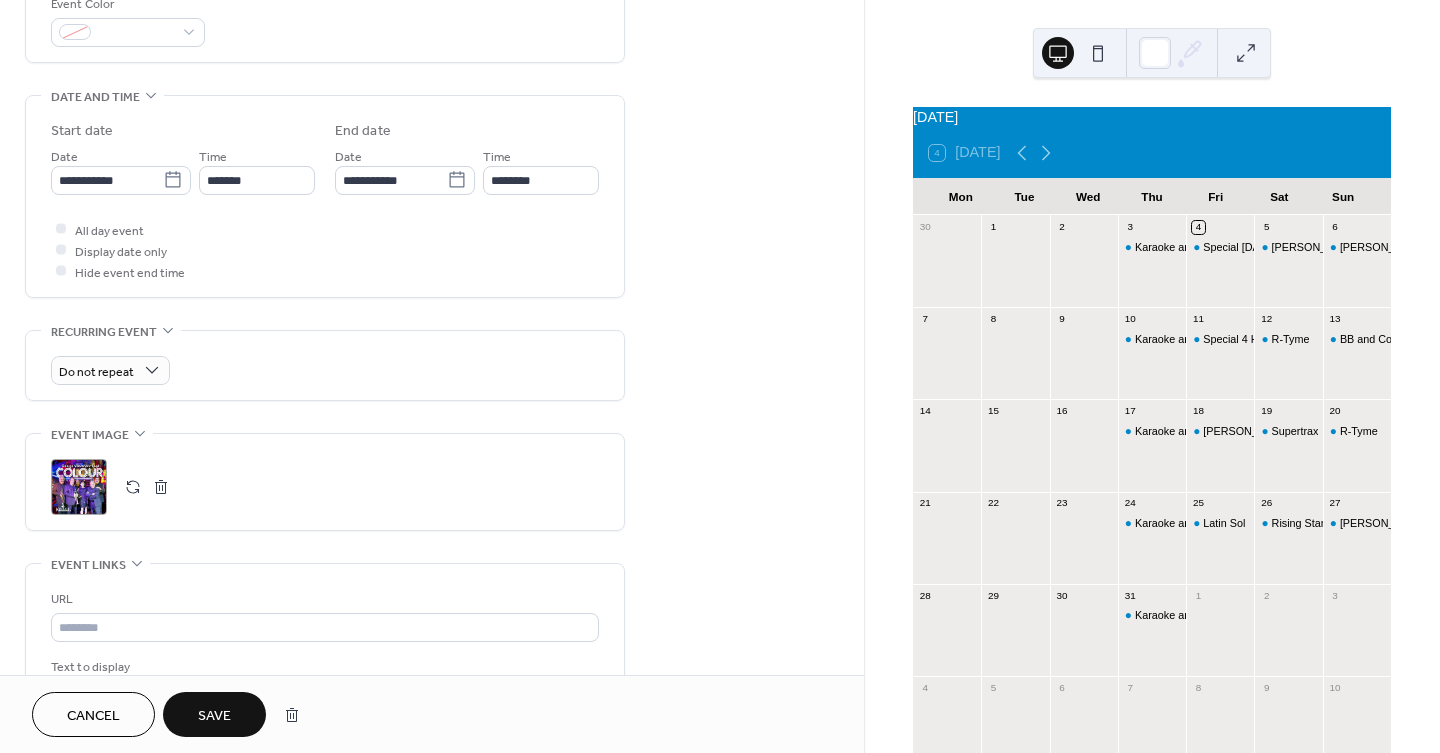 type on "**********" 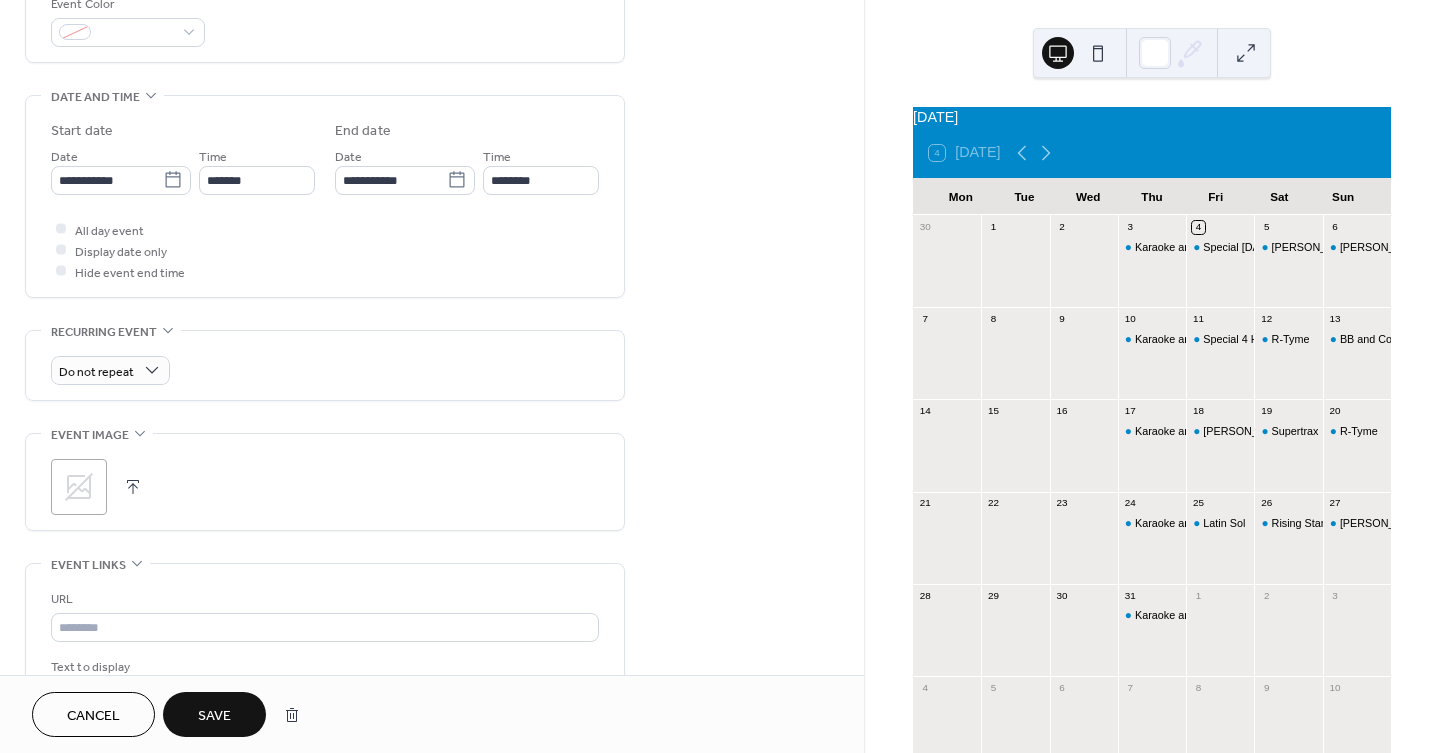 drag, startPoint x: 242, startPoint y: 703, endPoint x: 272, endPoint y: 703, distance: 30 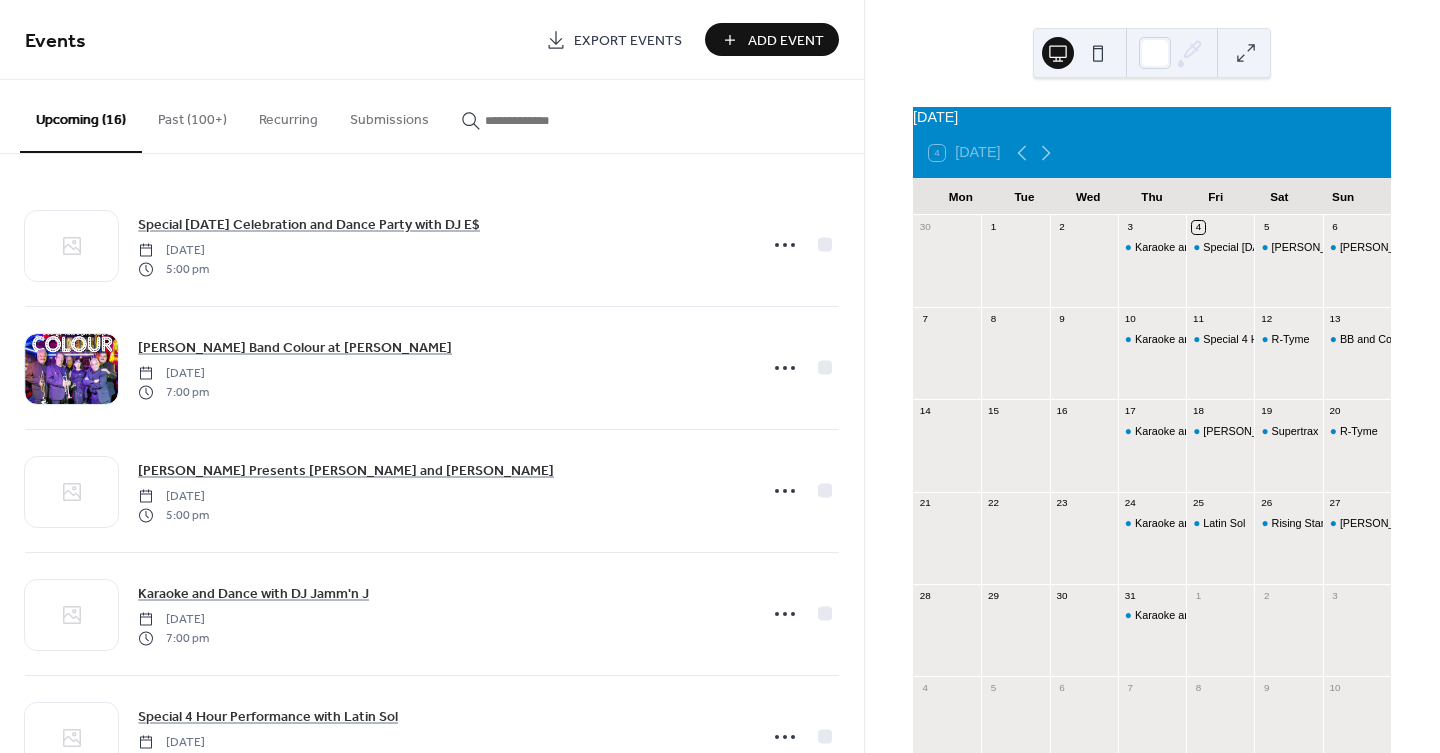 scroll, scrollTop: 0, scrollLeft: 0, axis: both 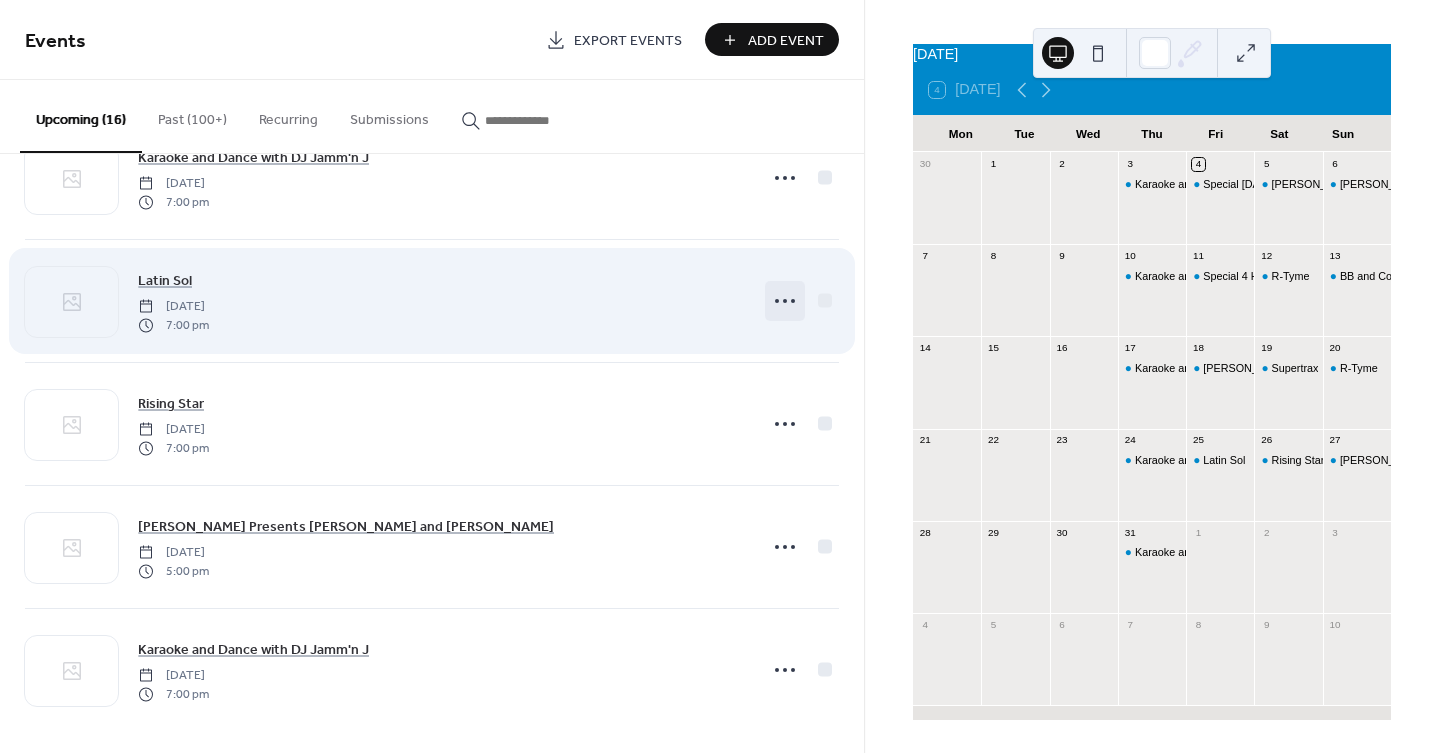 click 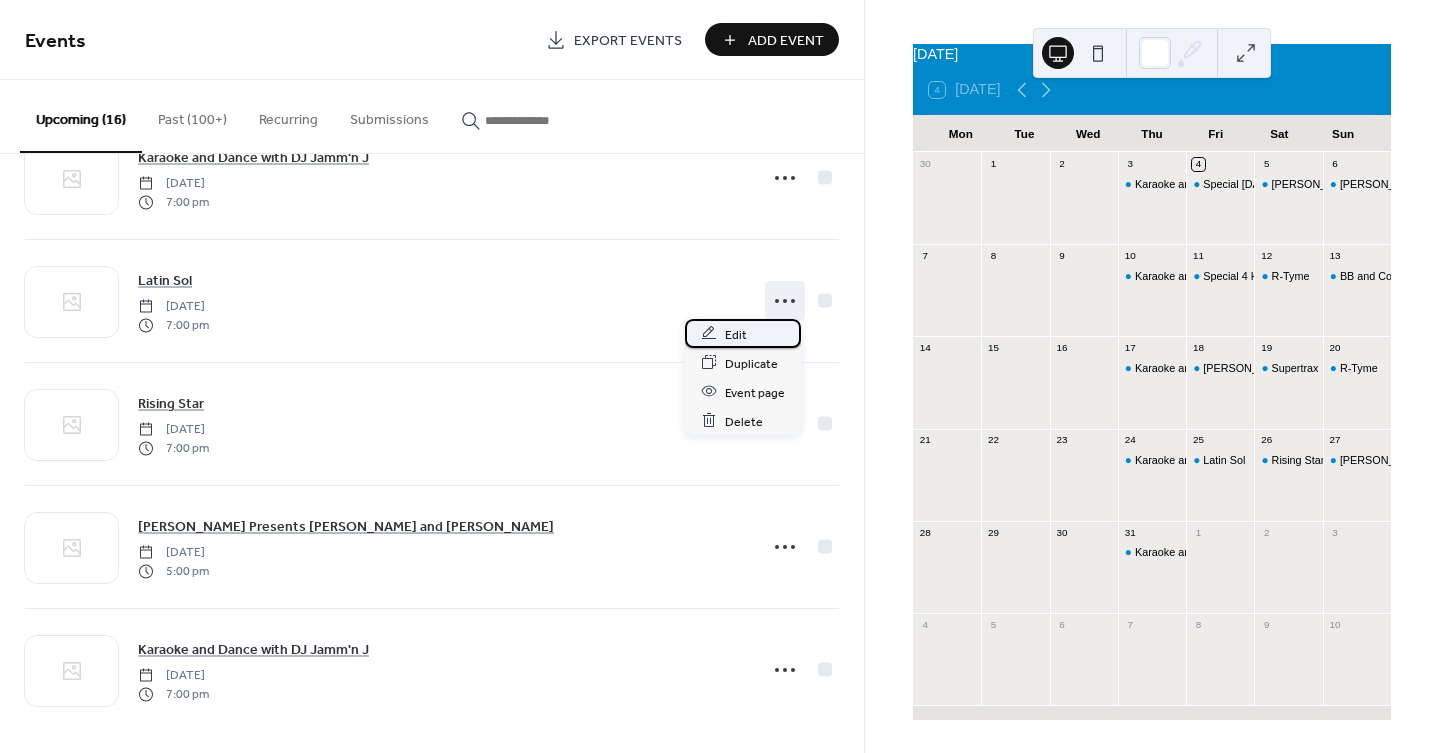 click on "Edit" at bounding box center [743, 333] 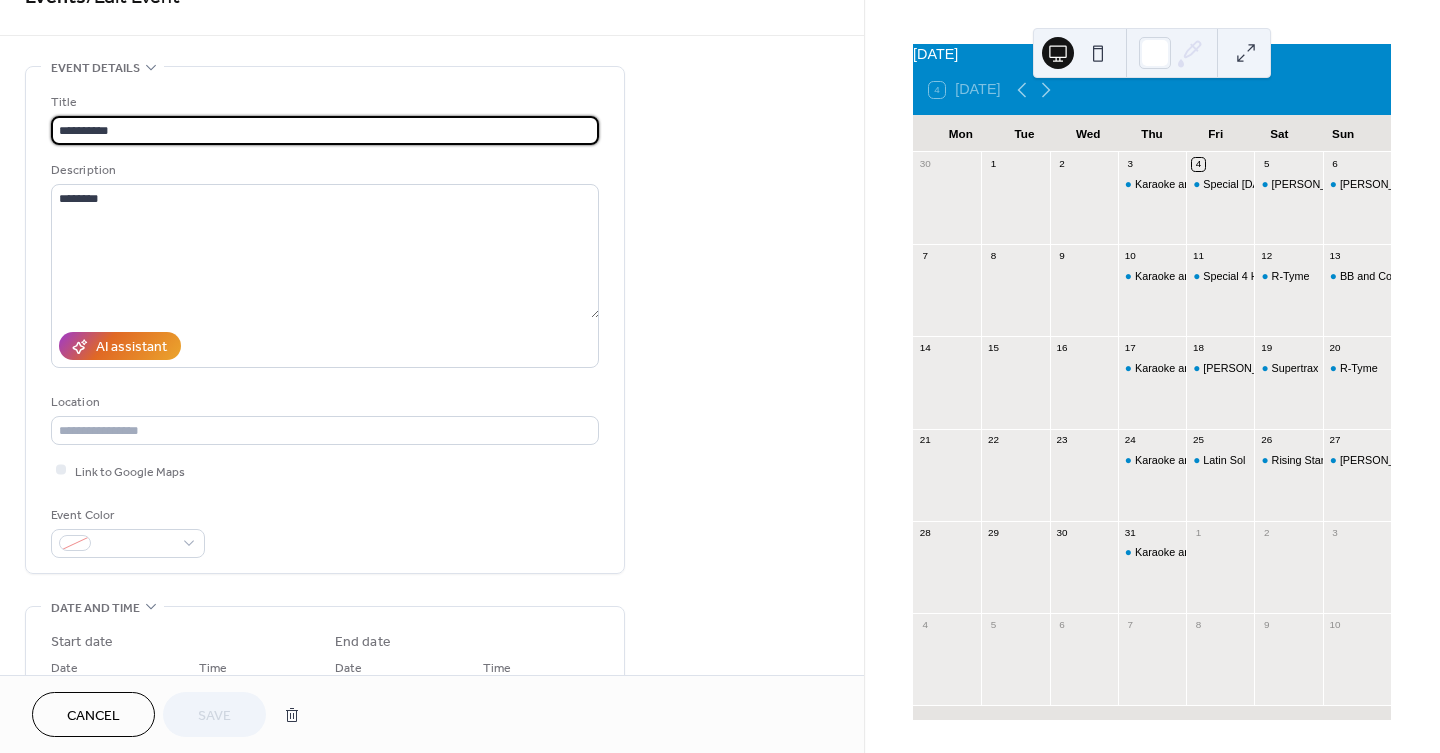 scroll, scrollTop: 444, scrollLeft: 0, axis: vertical 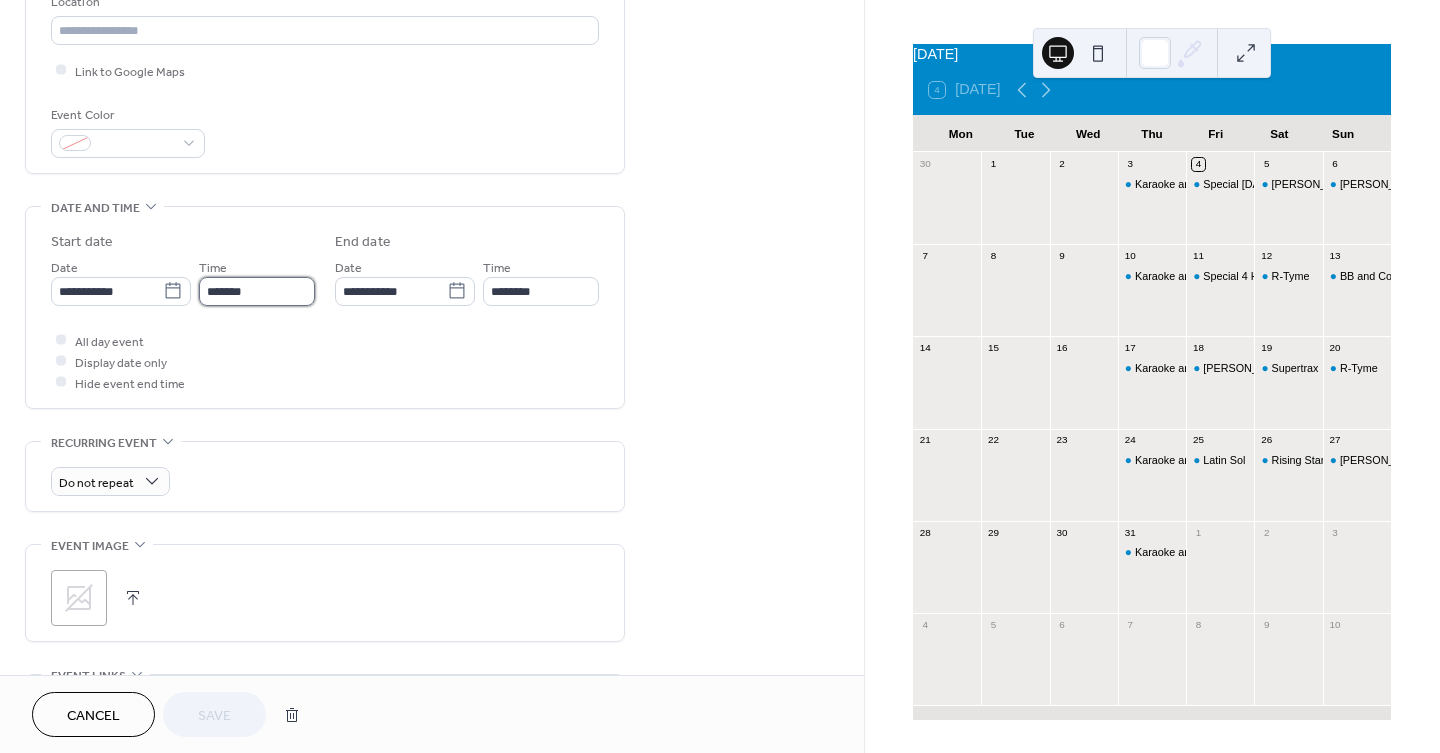 click on "*******" at bounding box center (257, 291) 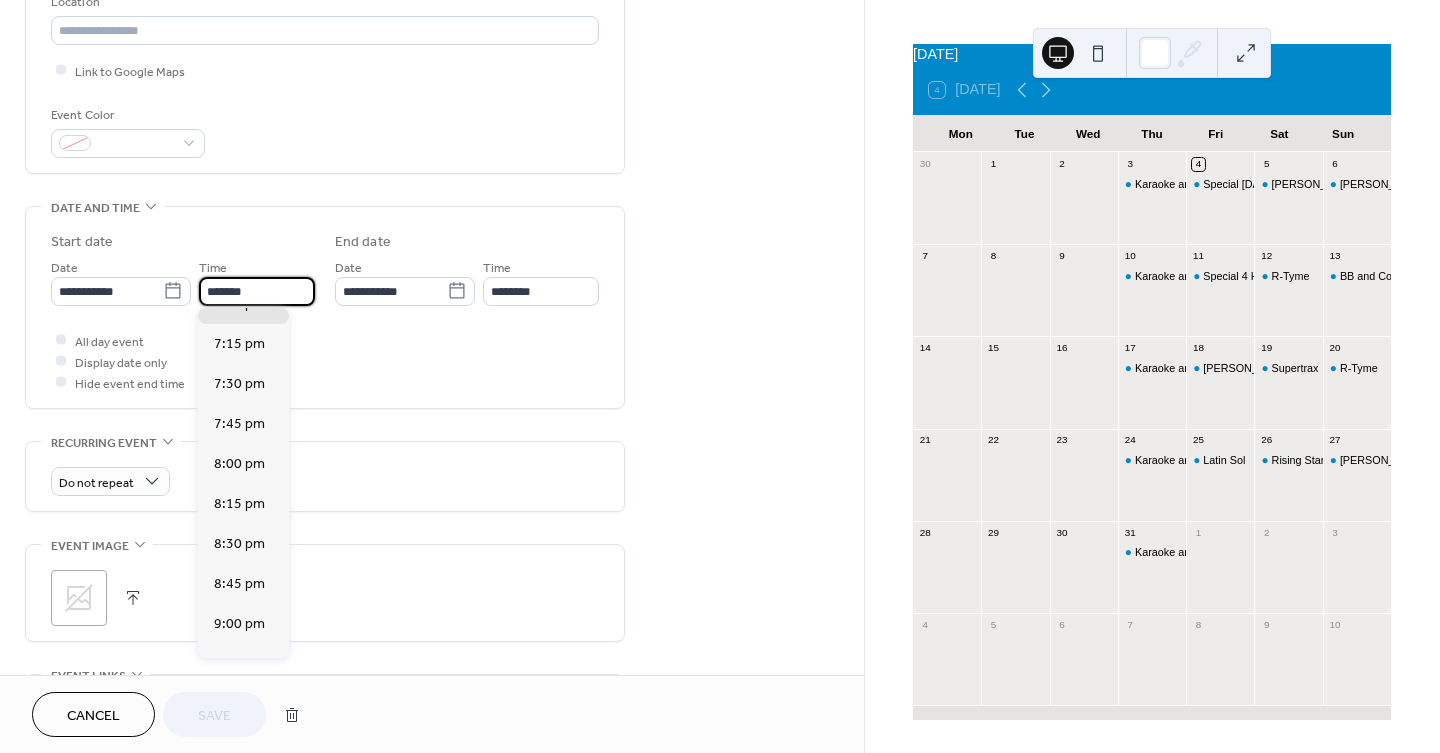 scroll, scrollTop: 2953, scrollLeft: 0, axis: vertical 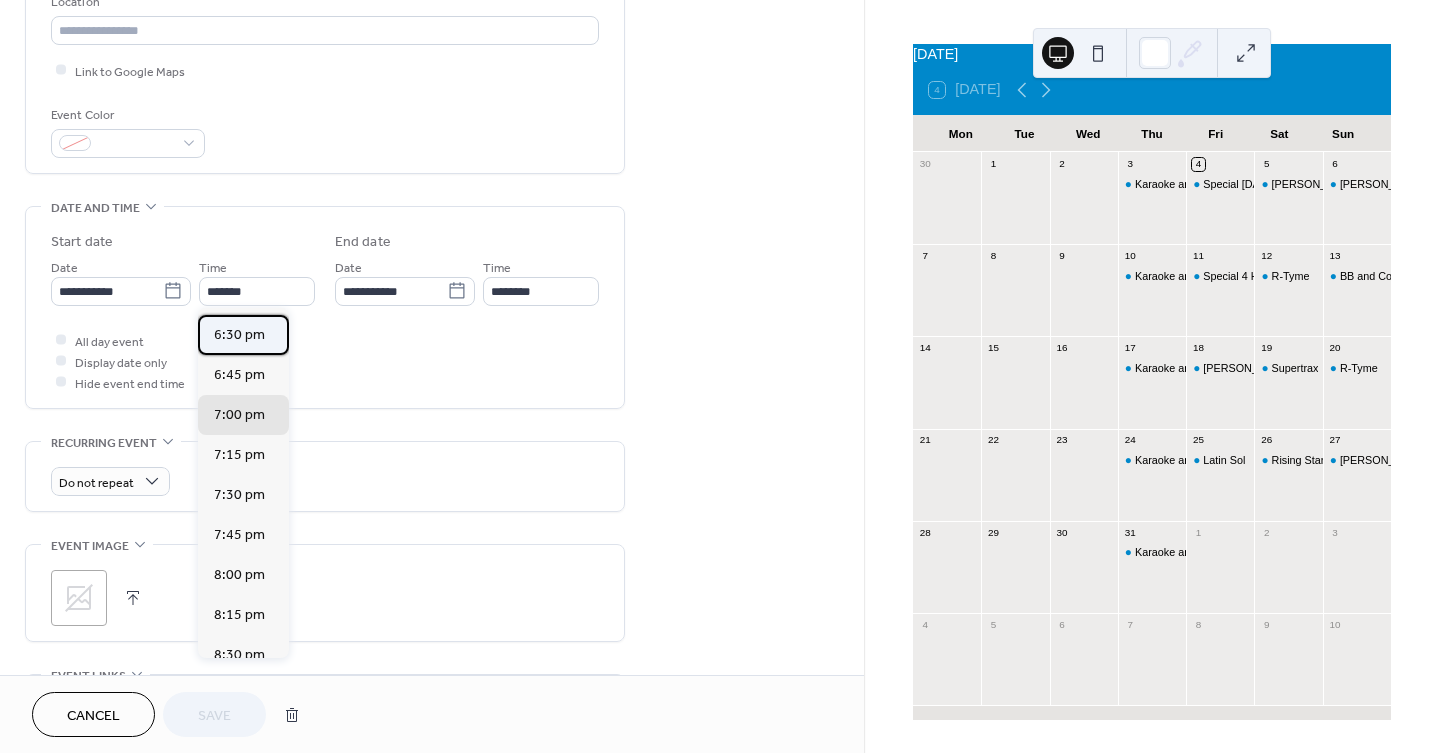 click on "6:30 pm" at bounding box center (239, 335) 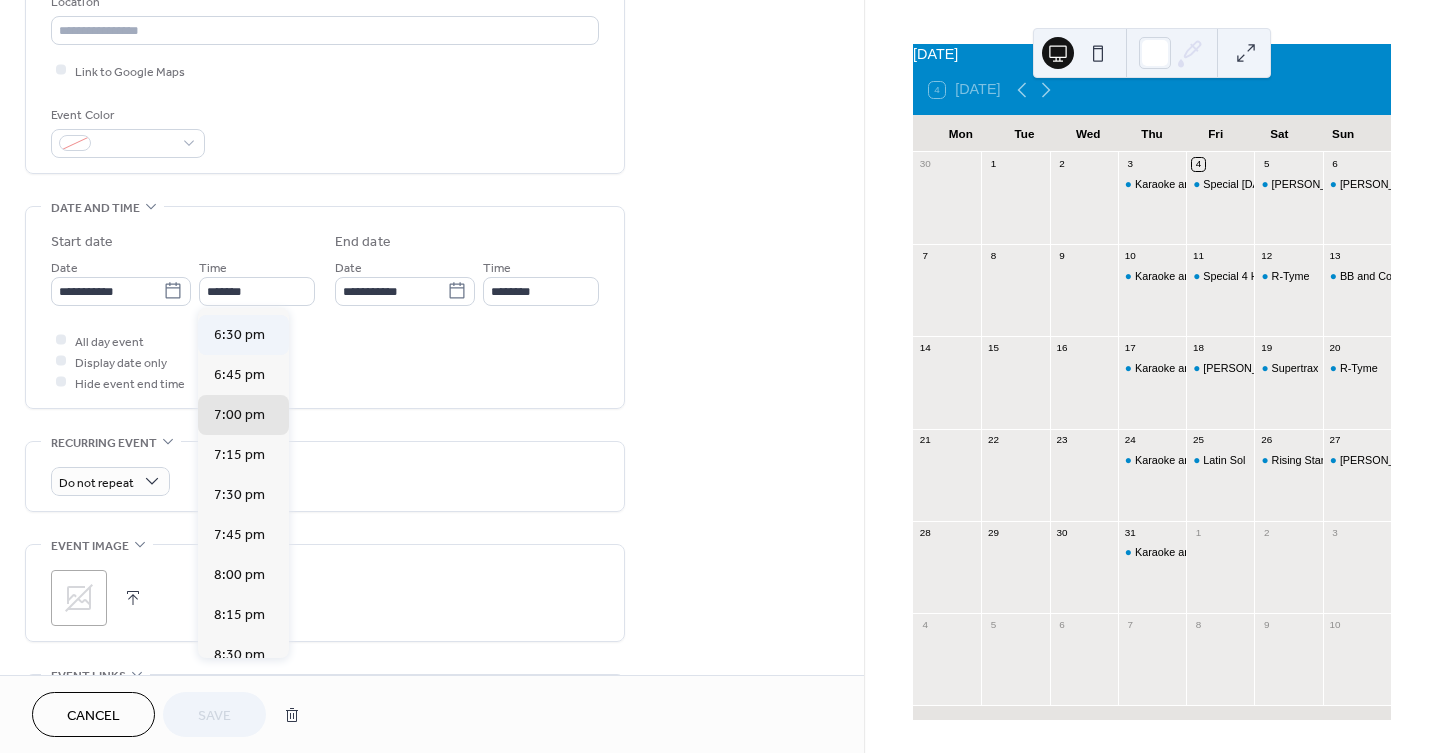 type on "*******" 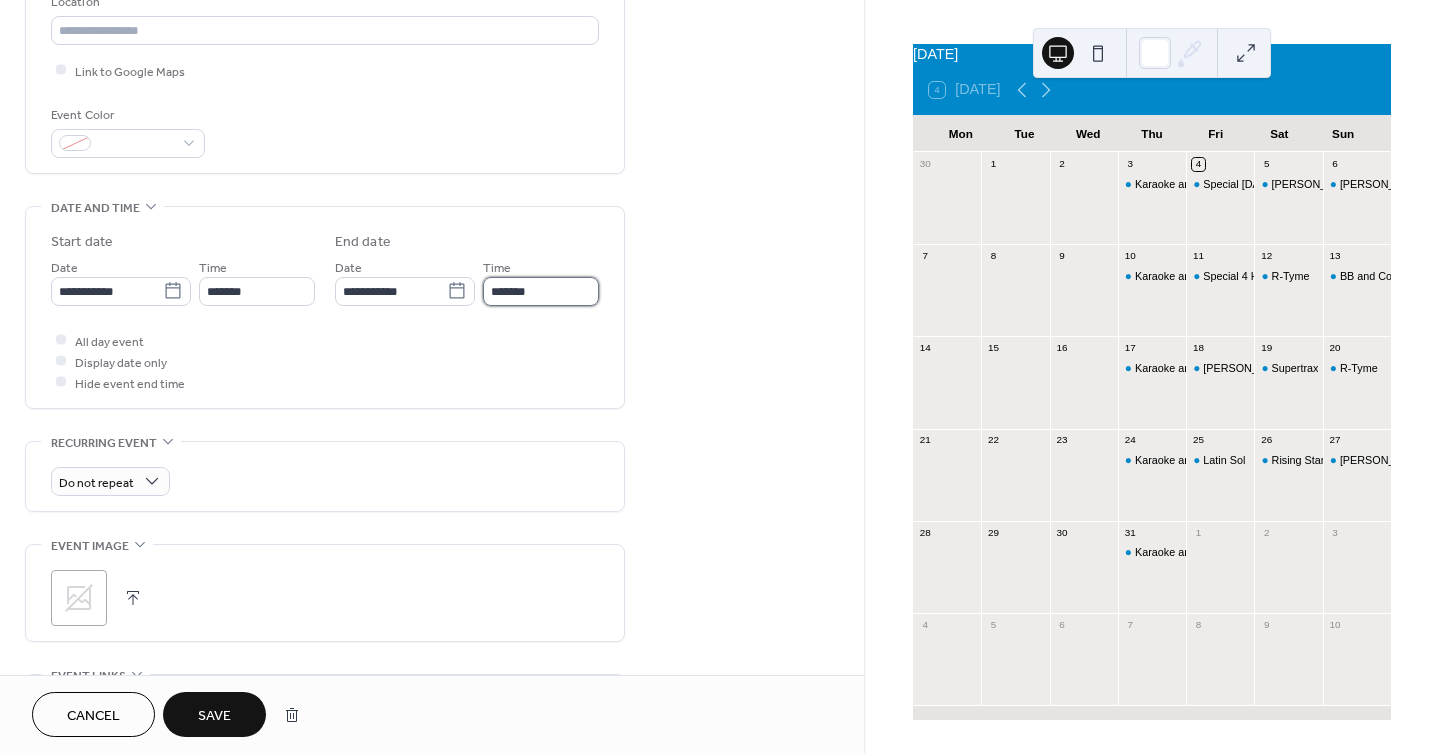 click on "*******" at bounding box center (541, 291) 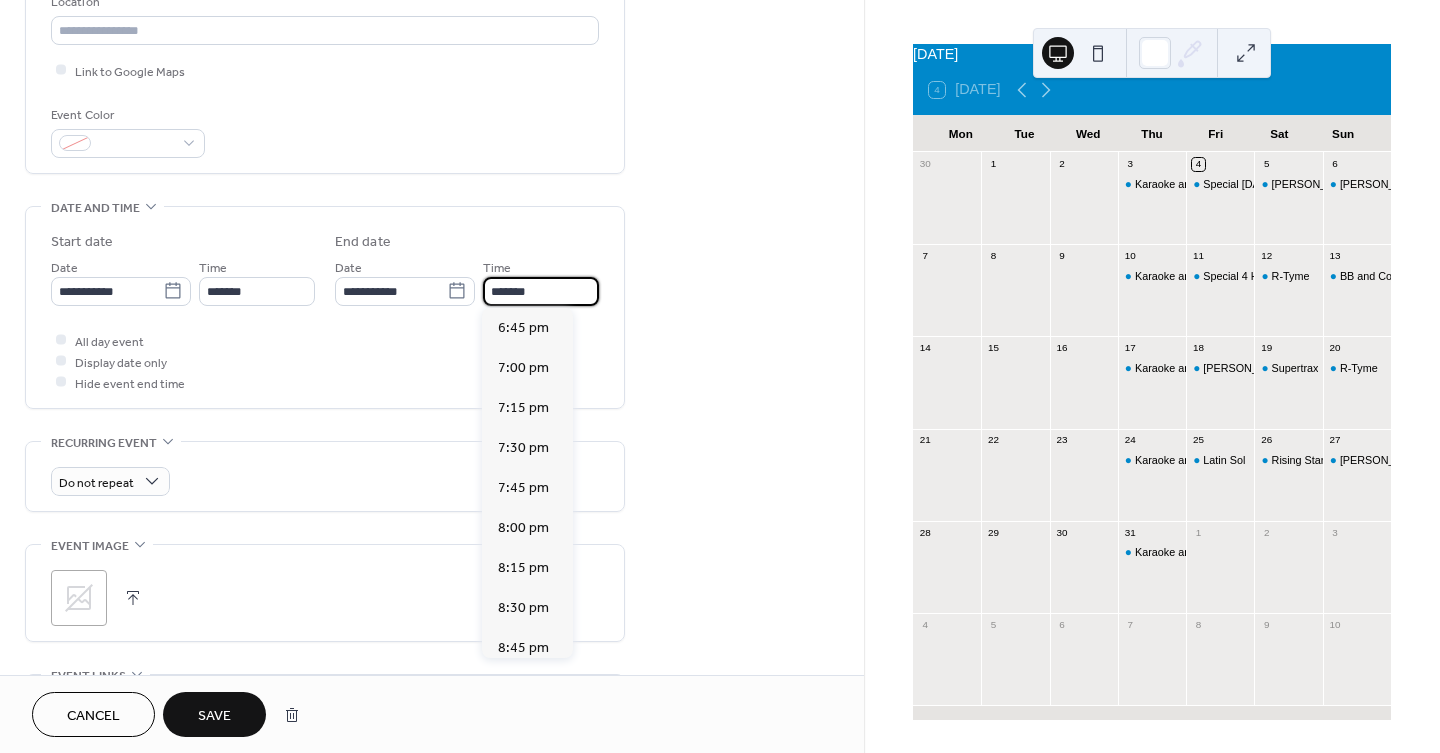 scroll, scrollTop: 443, scrollLeft: 0, axis: vertical 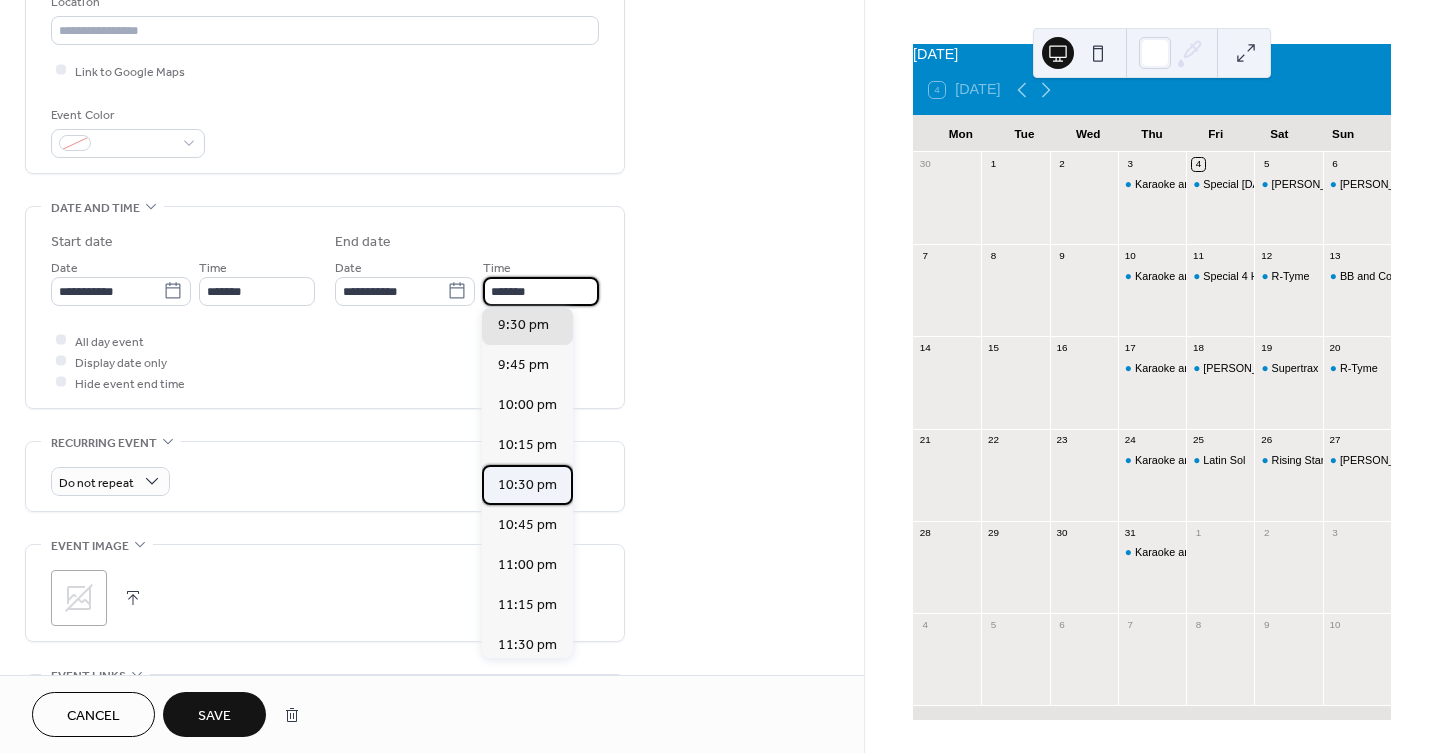 click on "10:30 pm" at bounding box center (527, 485) 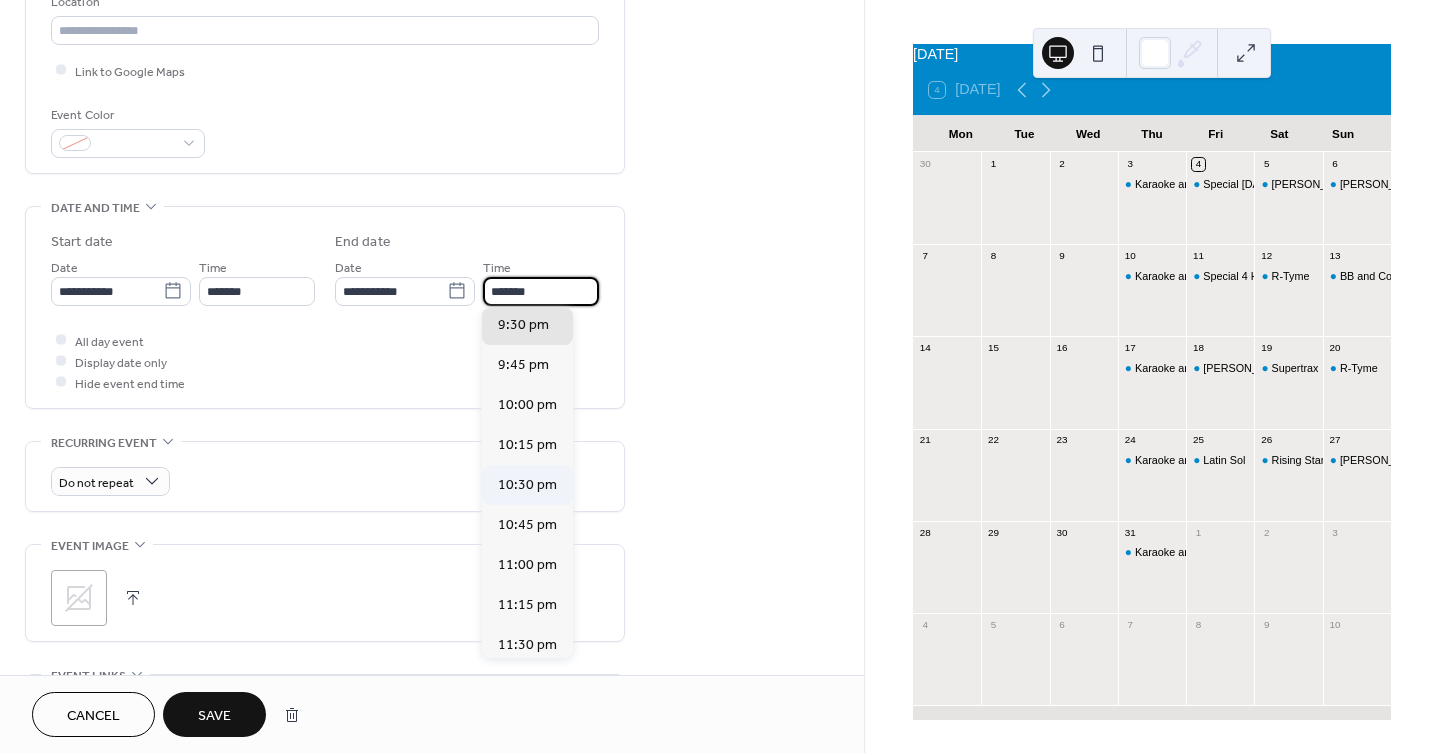 type on "********" 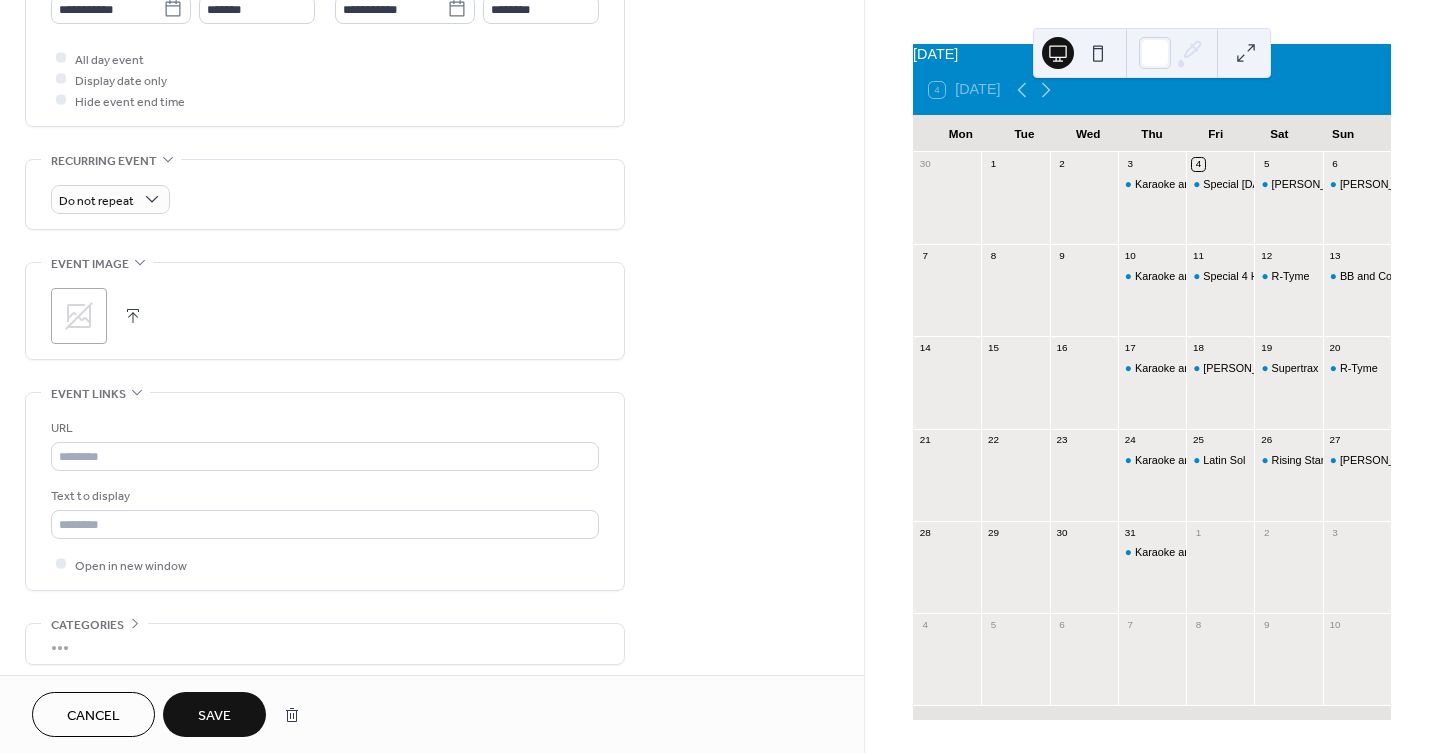 scroll, scrollTop: 777, scrollLeft: 0, axis: vertical 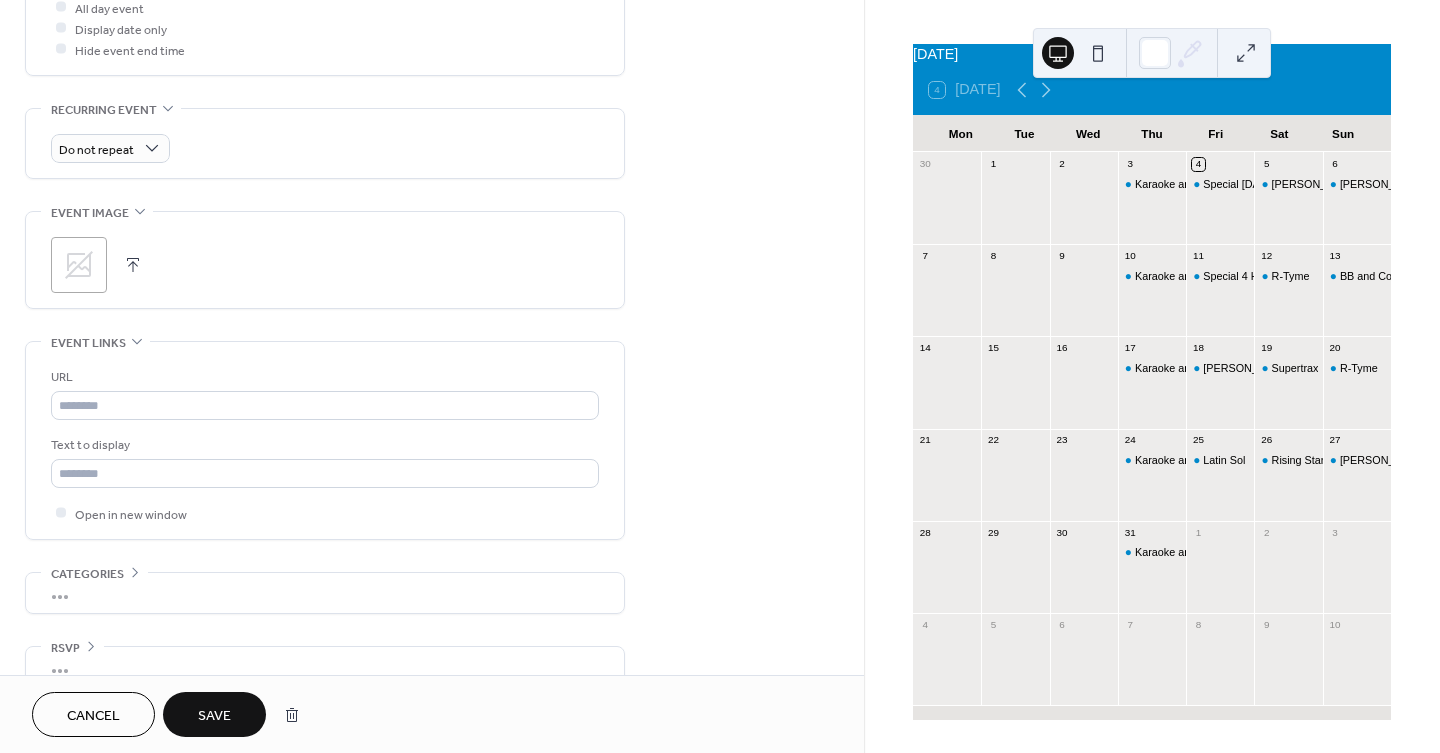 click on "Save" at bounding box center (214, 714) 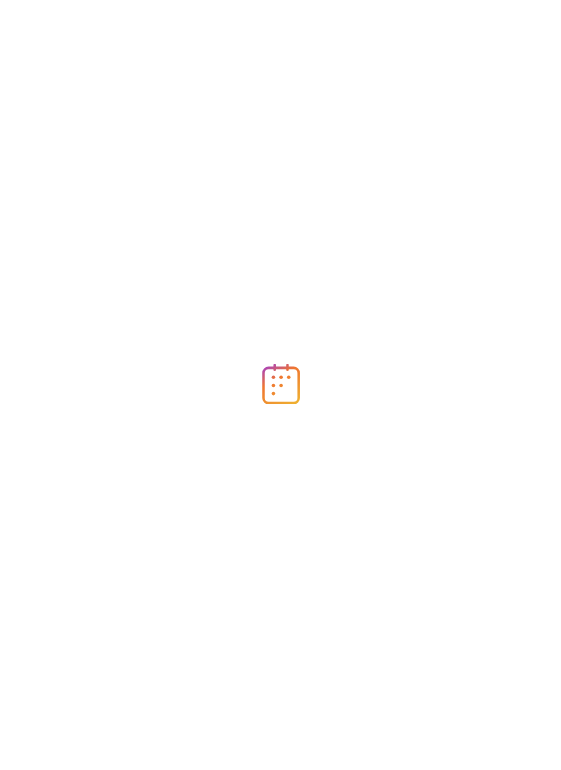 scroll, scrollTop: 0, scrollLeft: 0, axis: both 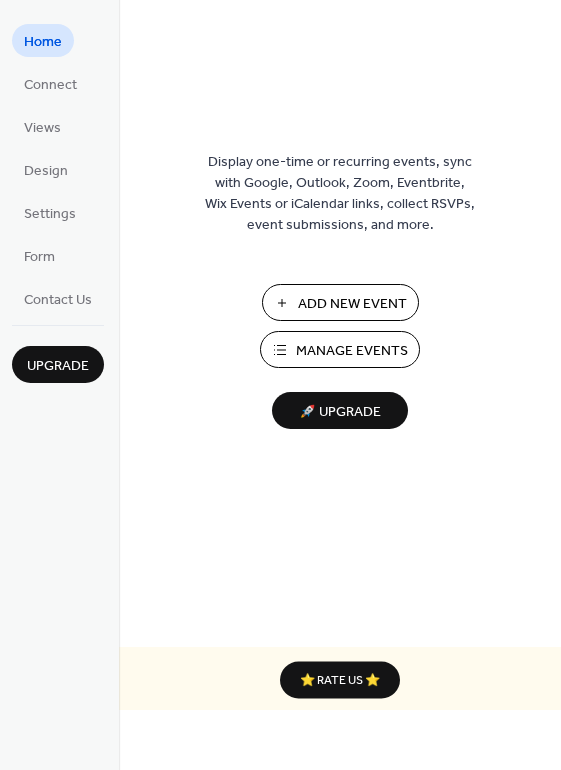 click on "Manage Events" at bounding box center [352, 351] 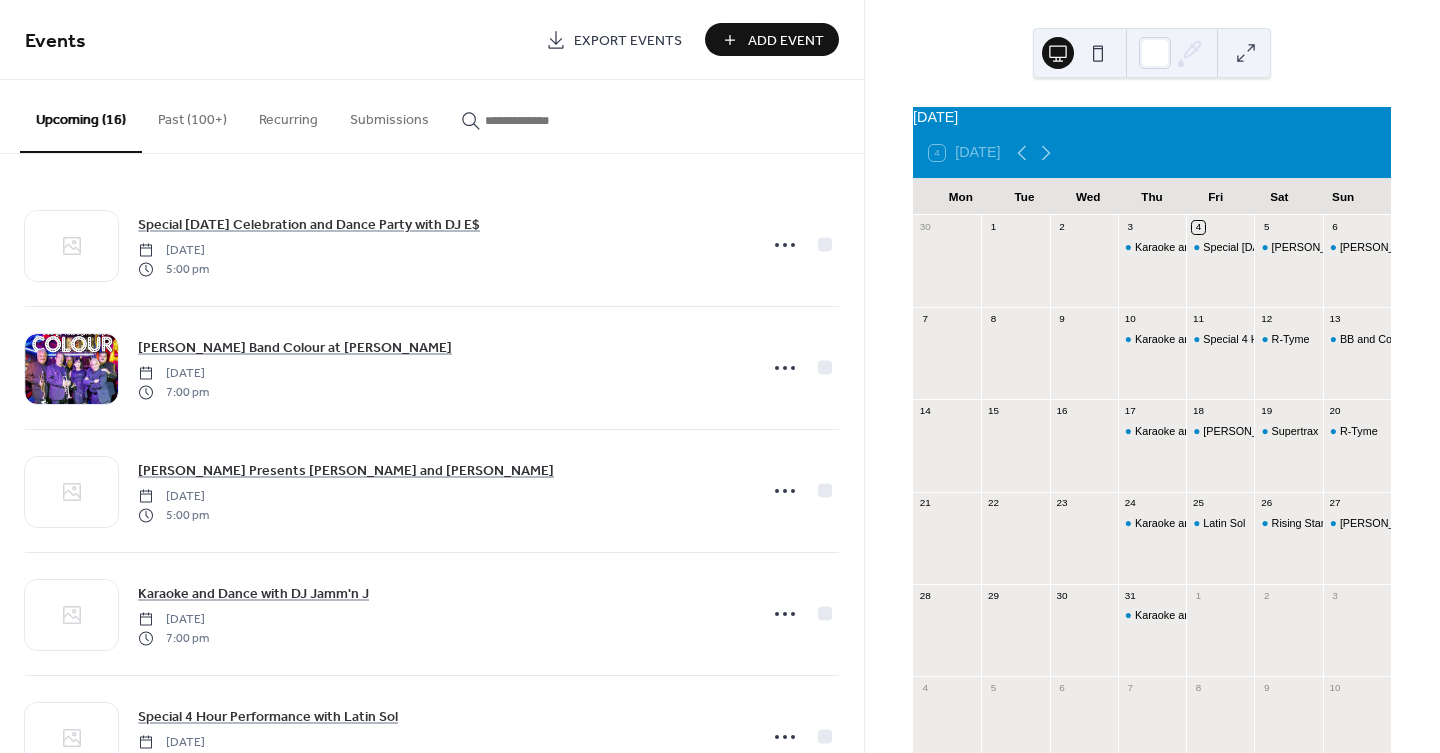 scroll, scrollTop: 0, scrollLeft: 0, axis: both 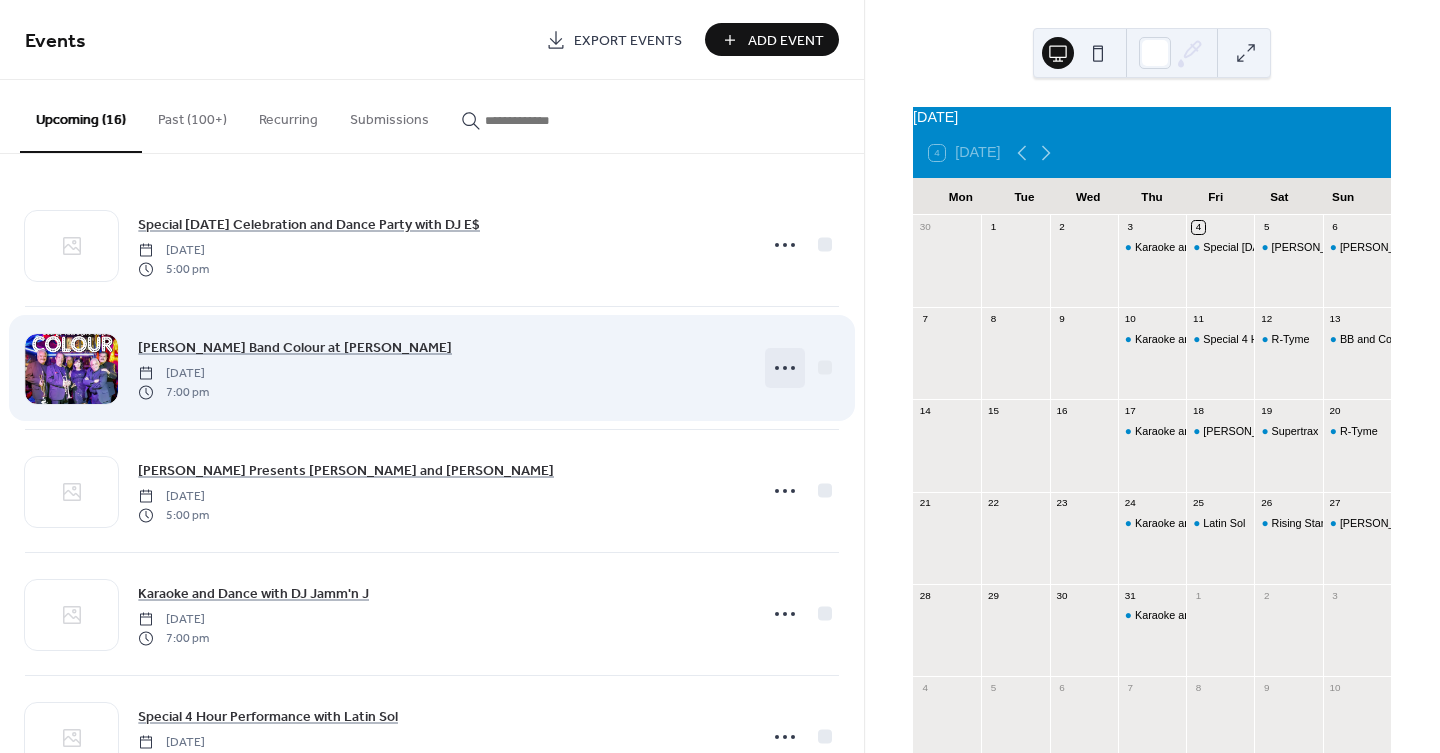 click 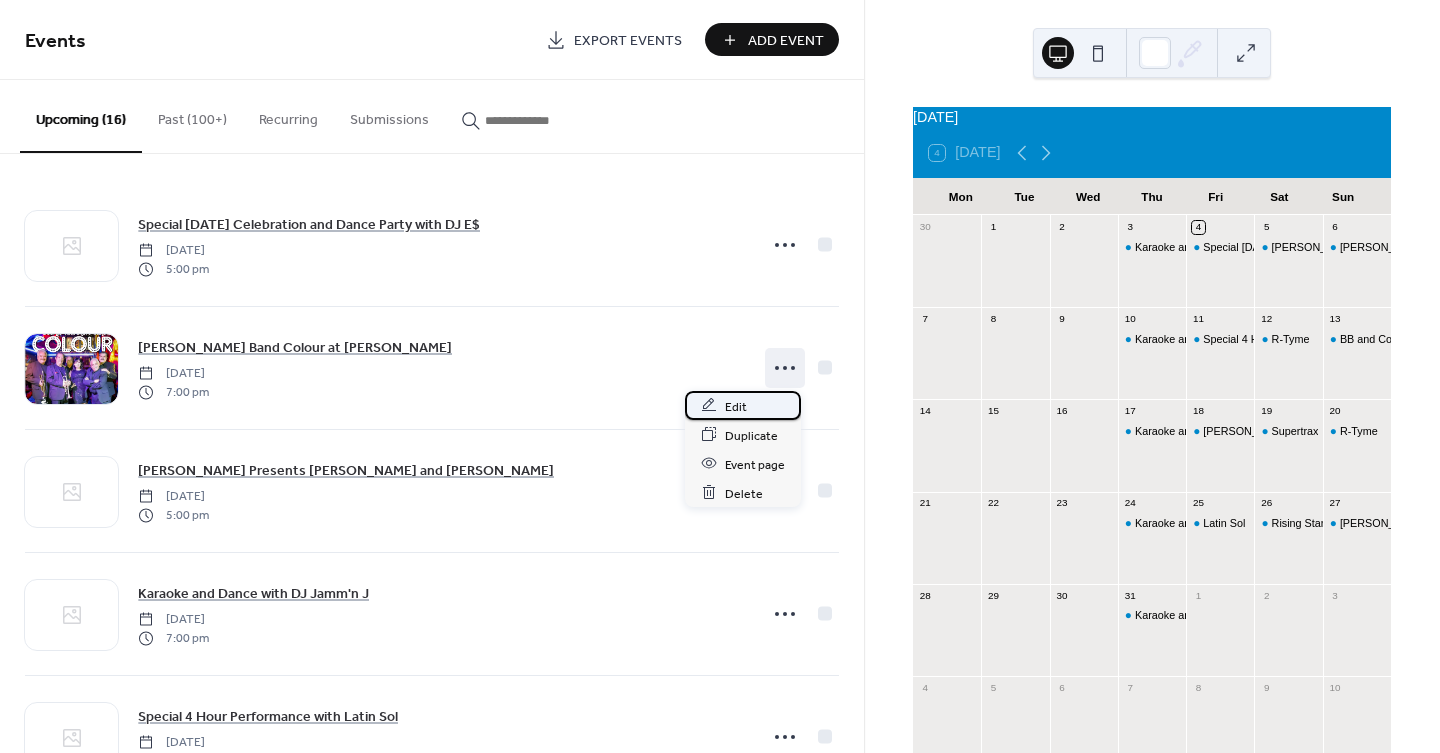 click on "Edit" at bounding box center [743, 405] 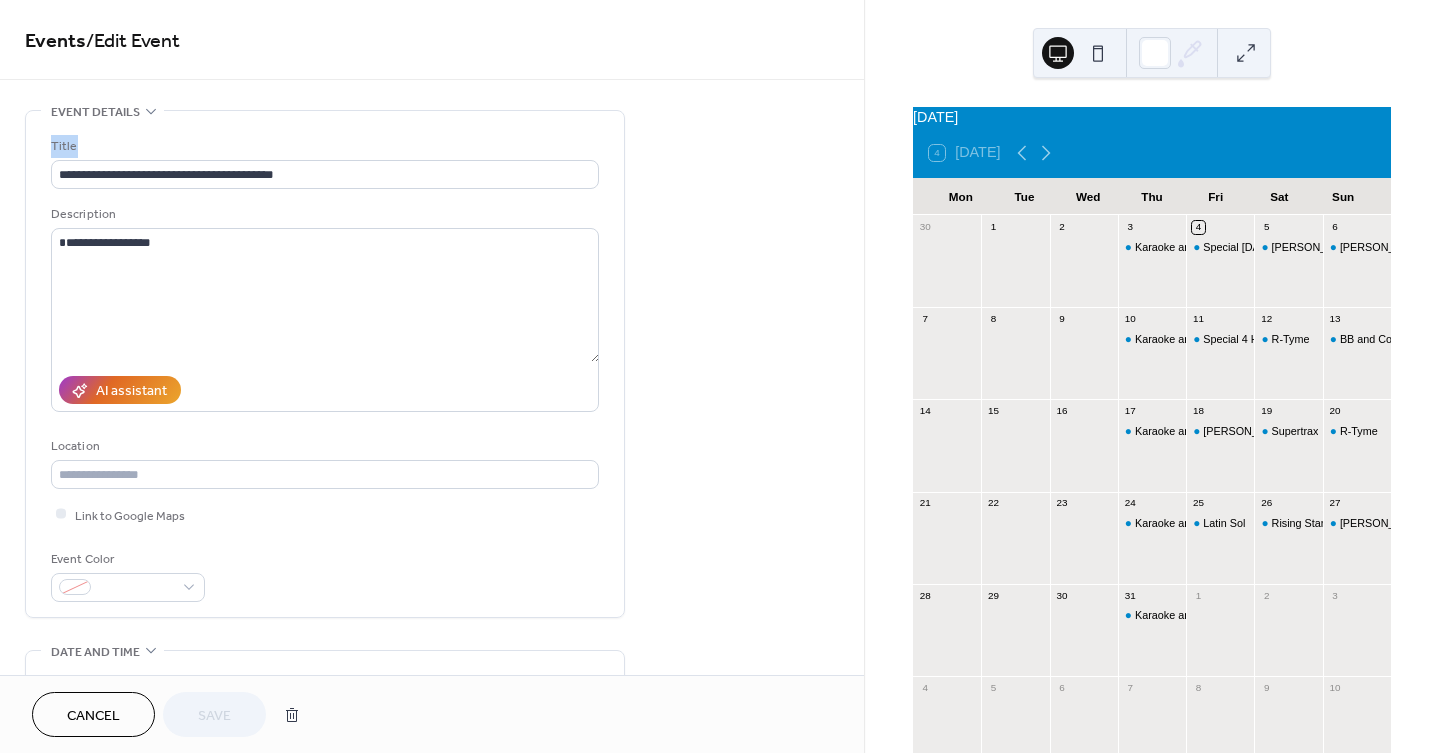 drag, startPoint x: 291, startPoint y: 157, endPoint x: -34, endPoint y: 143, distance: 325.3014 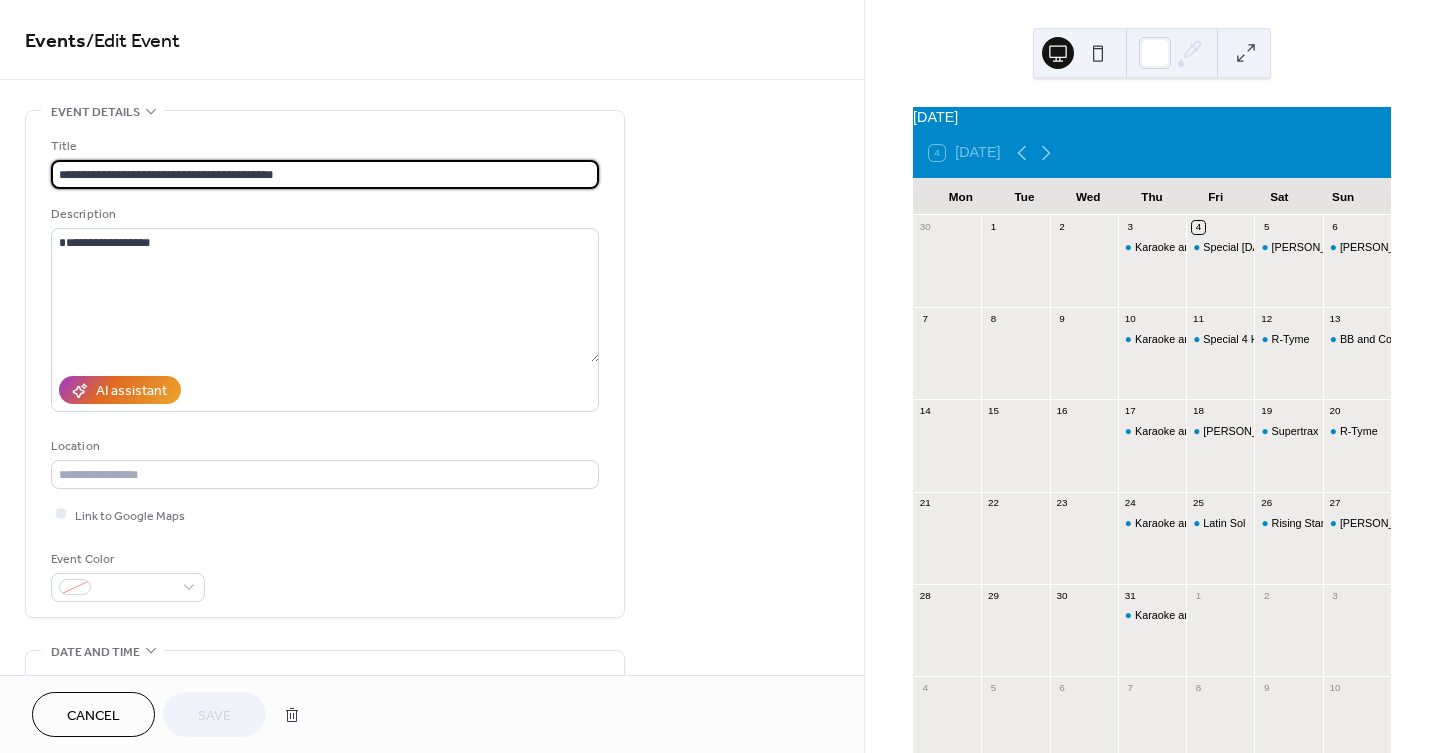 drag, startPoint x: 317, startPoint y: 173, endPoint x: -39, endPoint y: 162, distance: 356.1699 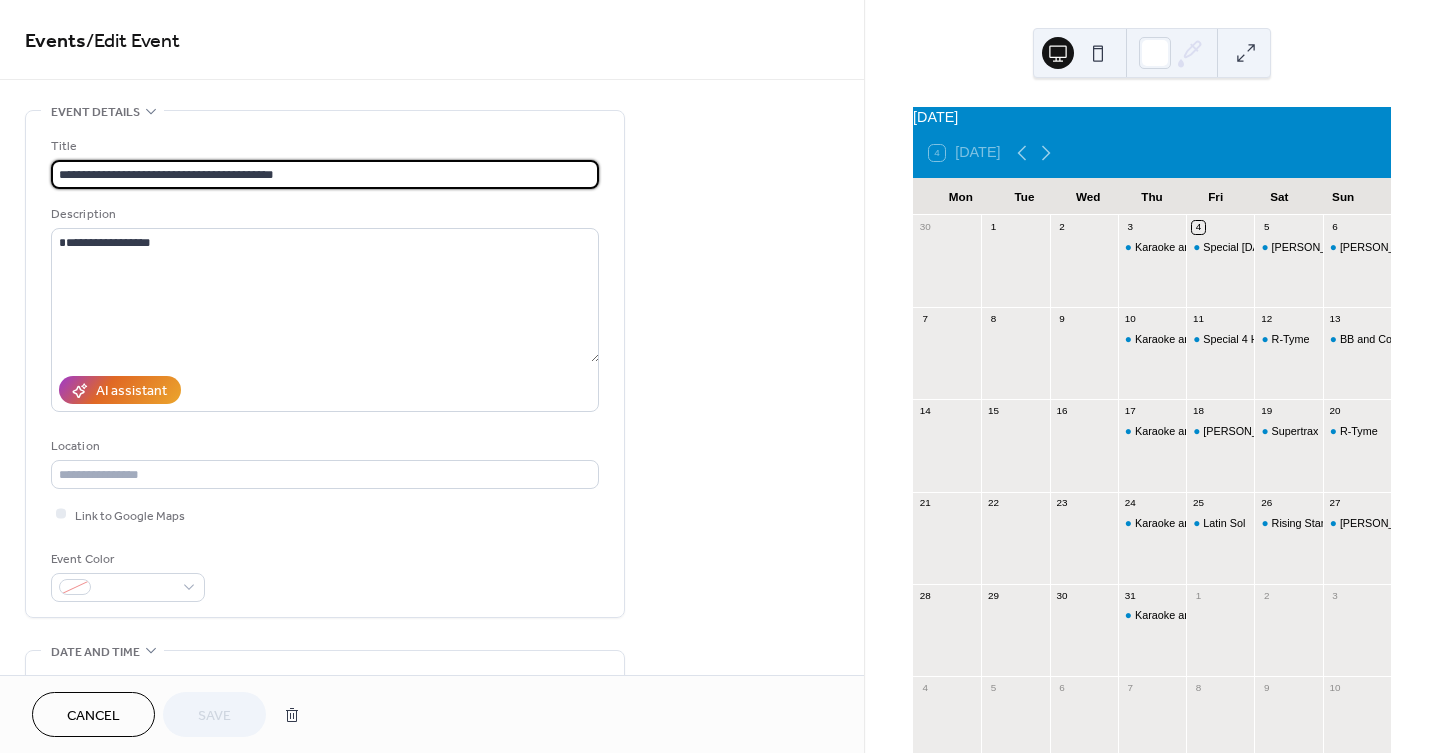 click on "**********" at bounding box center (720, 376) 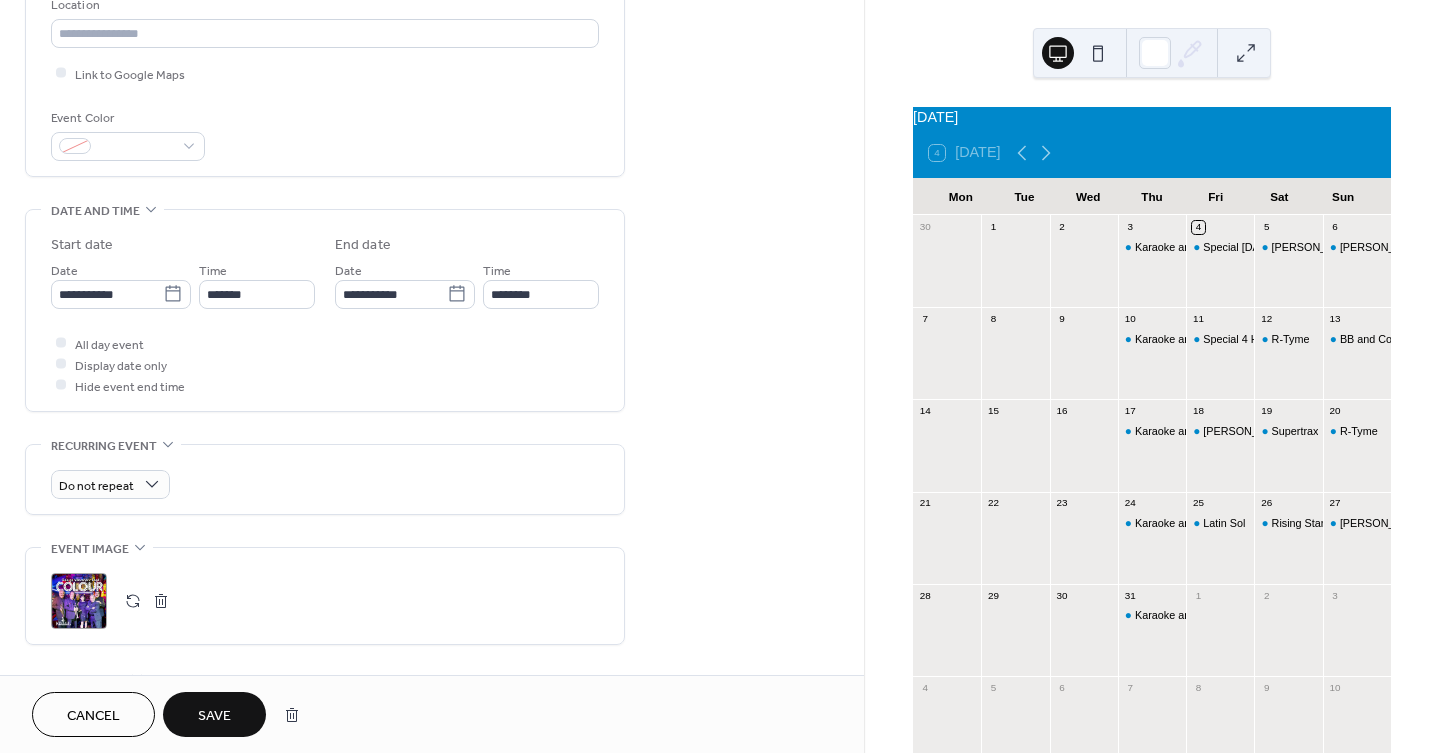 scroll, scrollTop: 444, scrollLeft: 0, axis: vertical 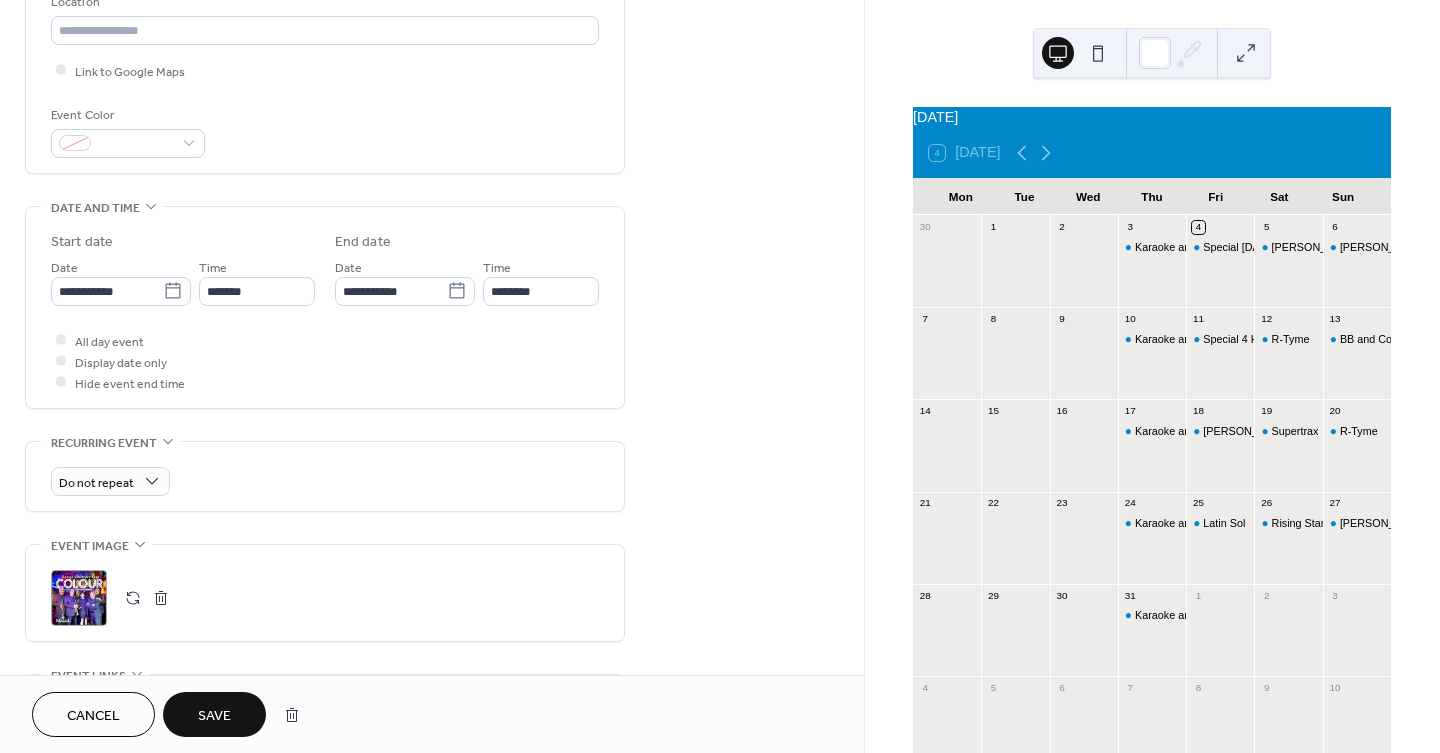 type on "**********" 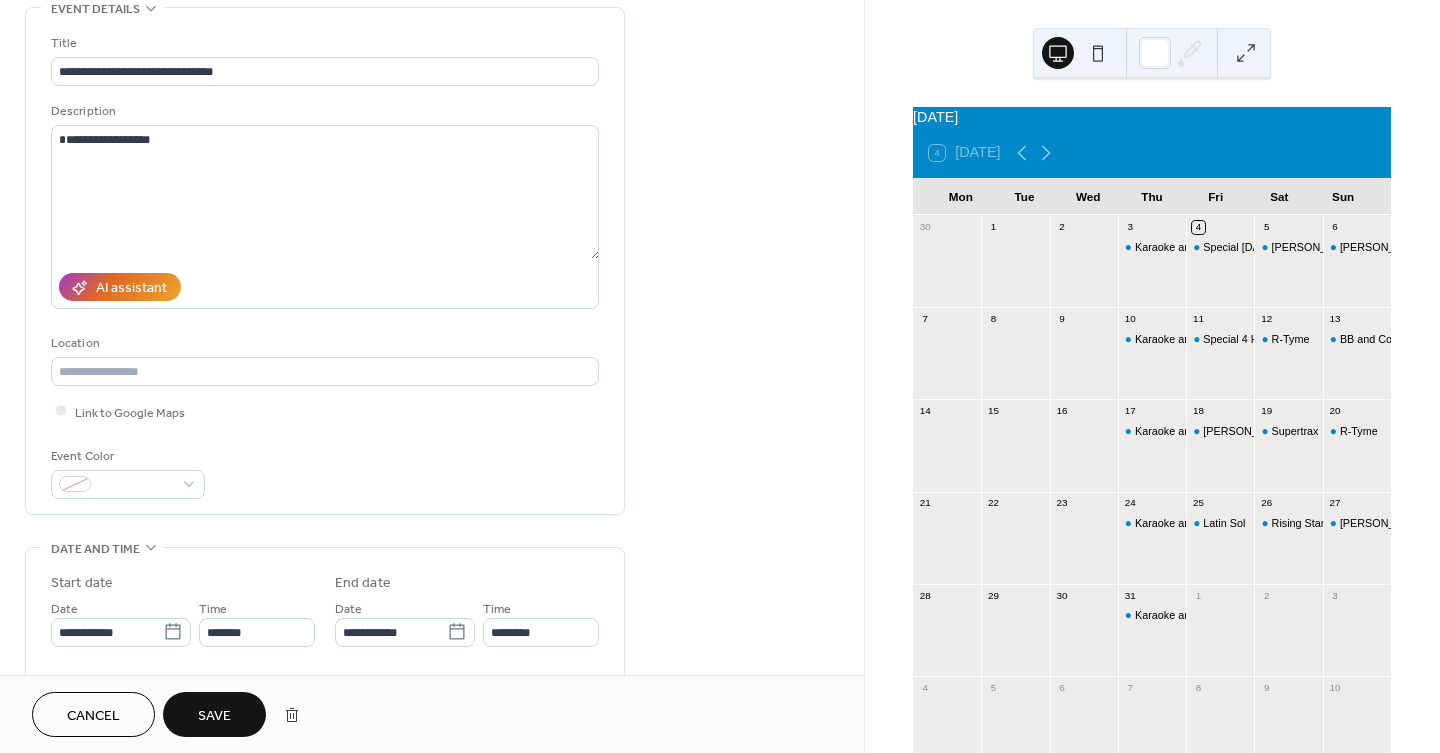 scroll, scrollTop: 0, scrollLeft: 0, axis: both 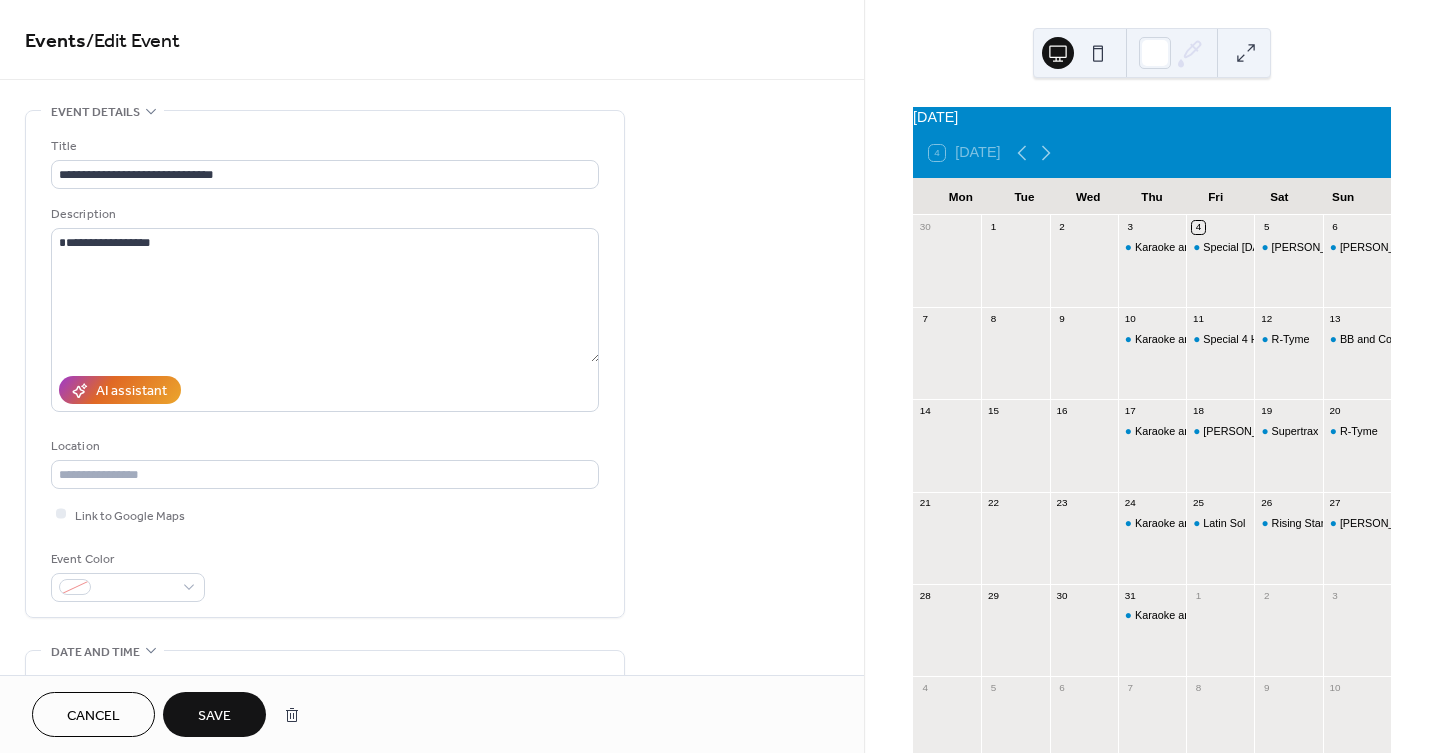 click on "Save" at bounding box center (214, 716) 